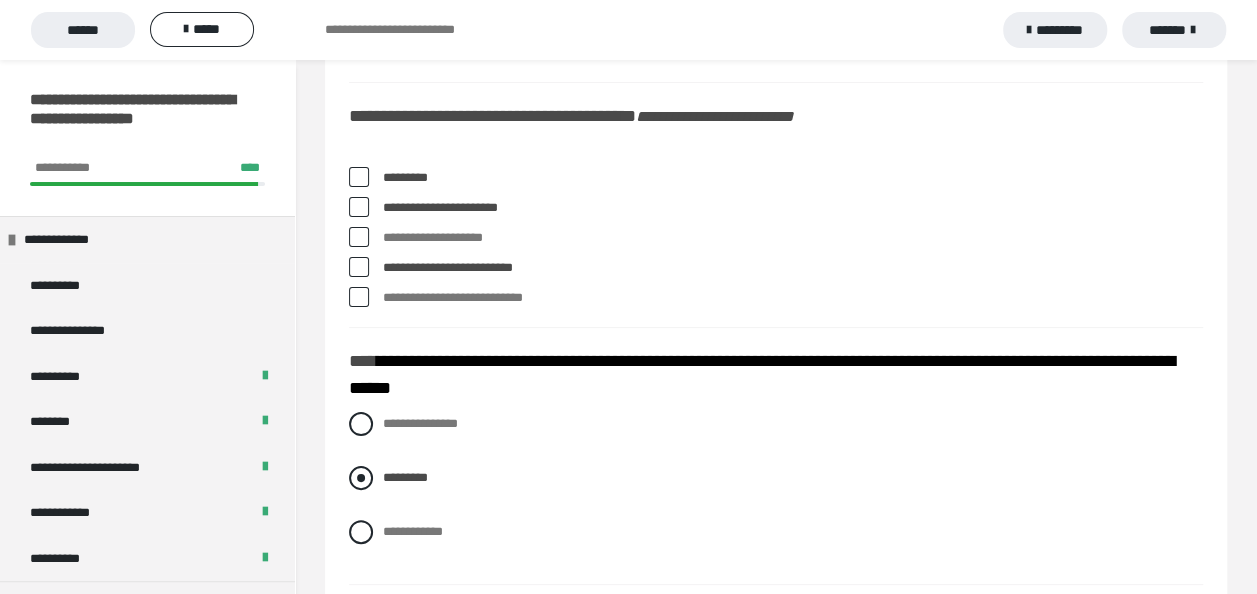 scroll, scrollTop: 0, scrollLeft: 0, axis: both 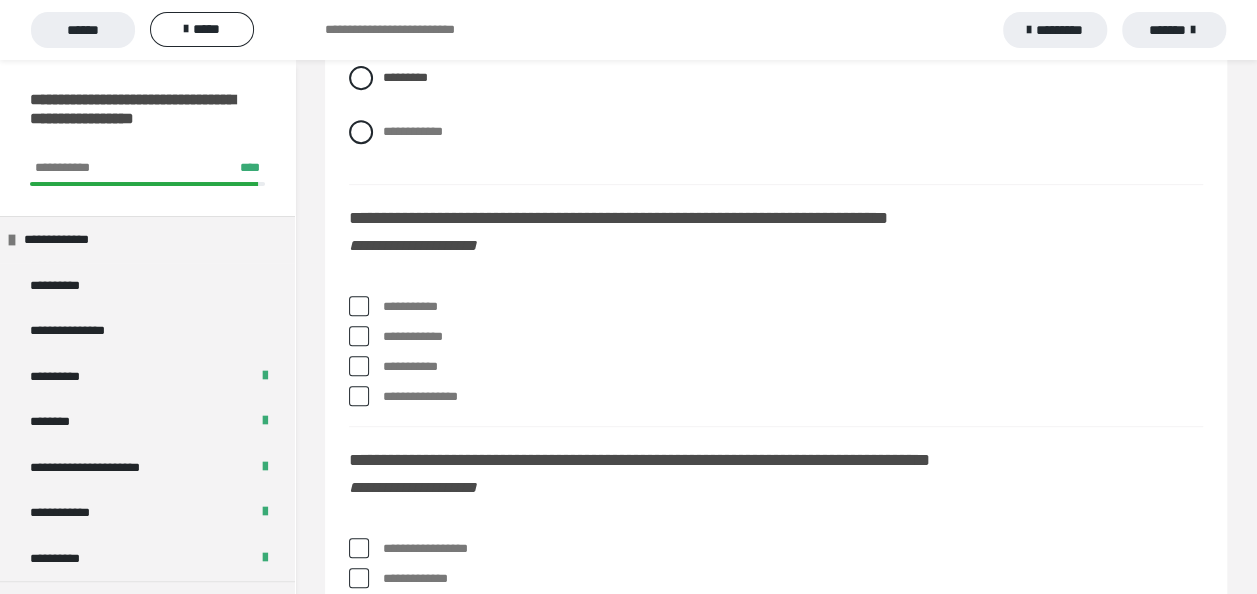 click at bounding box center [359, 306] 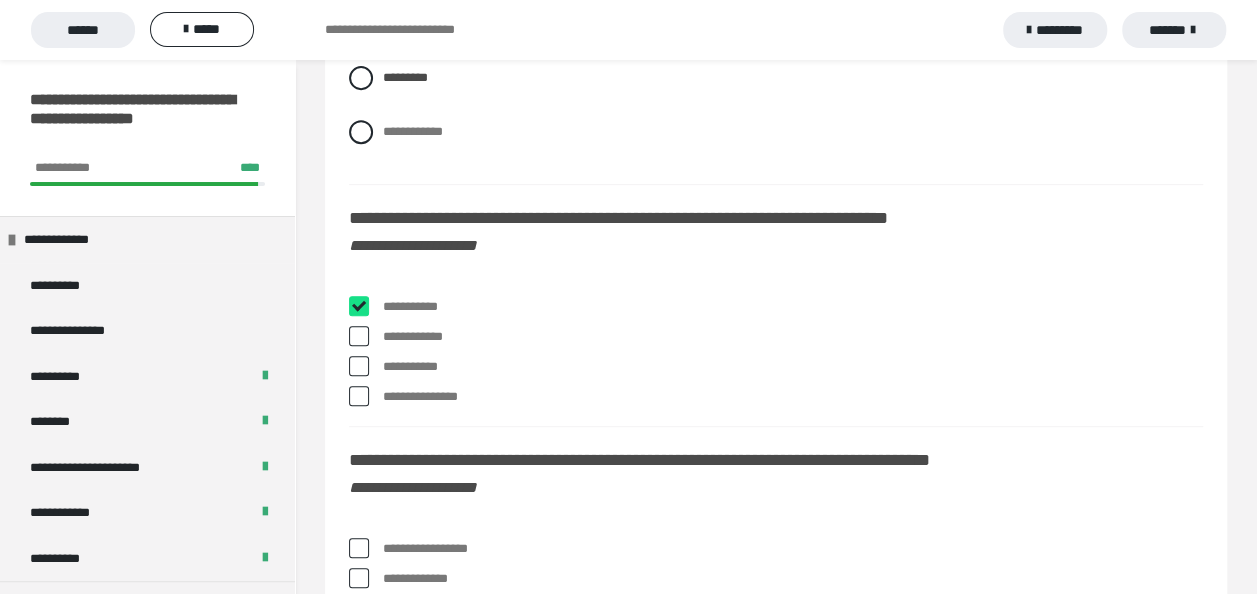 checkbox on "****" 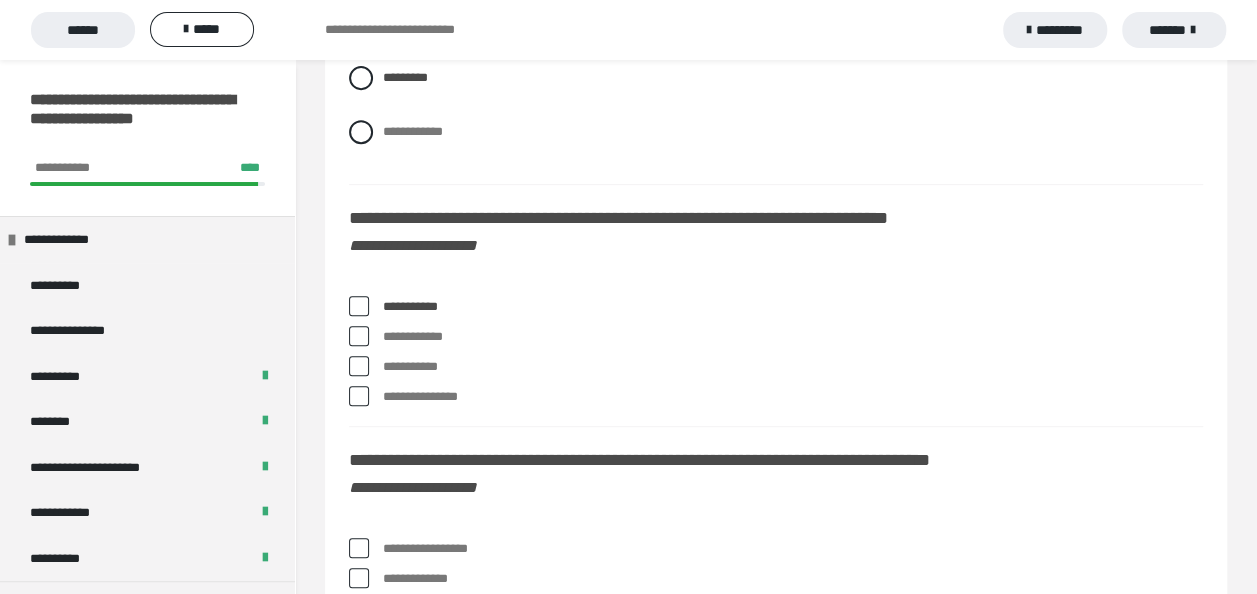 click at bounding box center (359, 366) 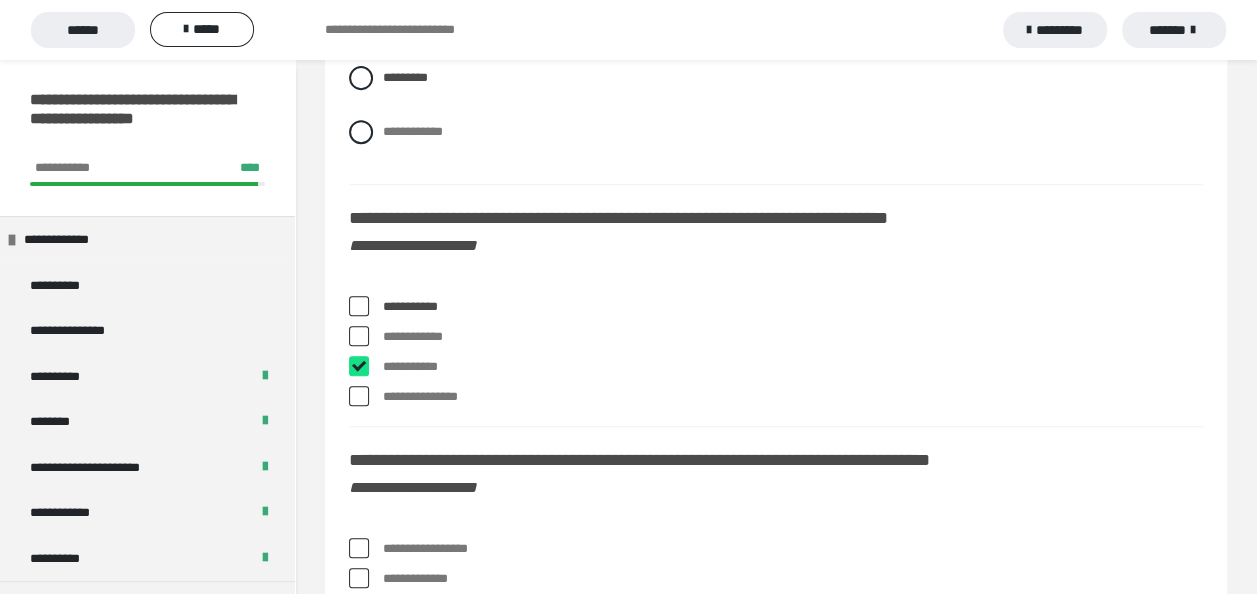 checkbox on "****" 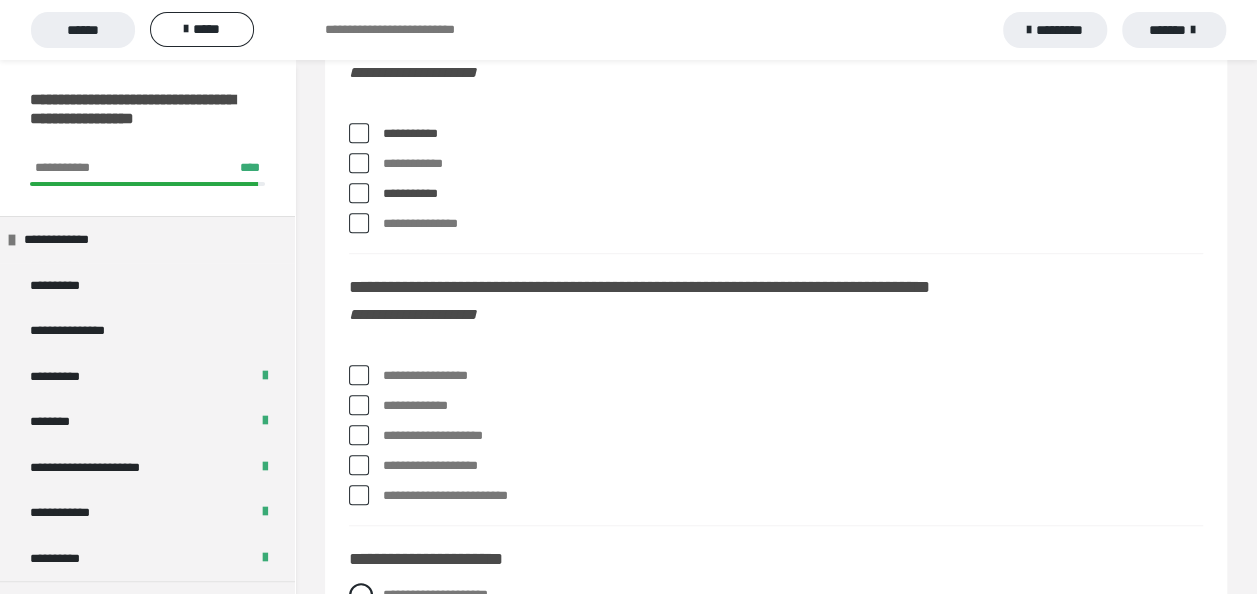 scroll, scrollTop: 8198, scrollLeft: 0, axis: vertical 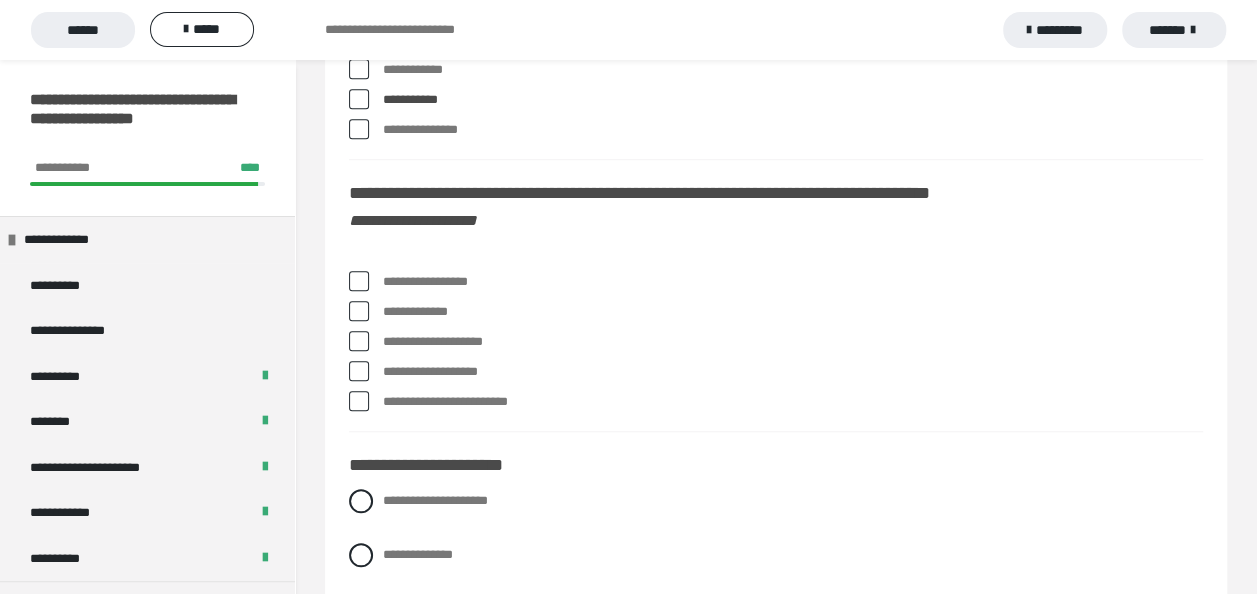 click at bounding box center (359, 281) 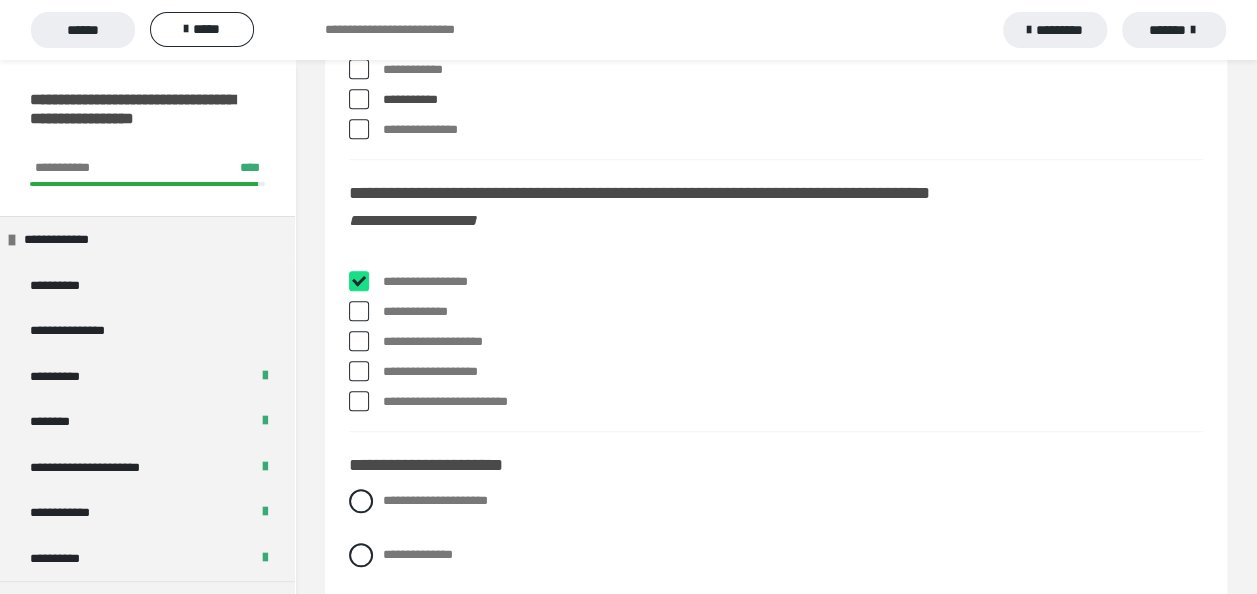 checkbox on "****" 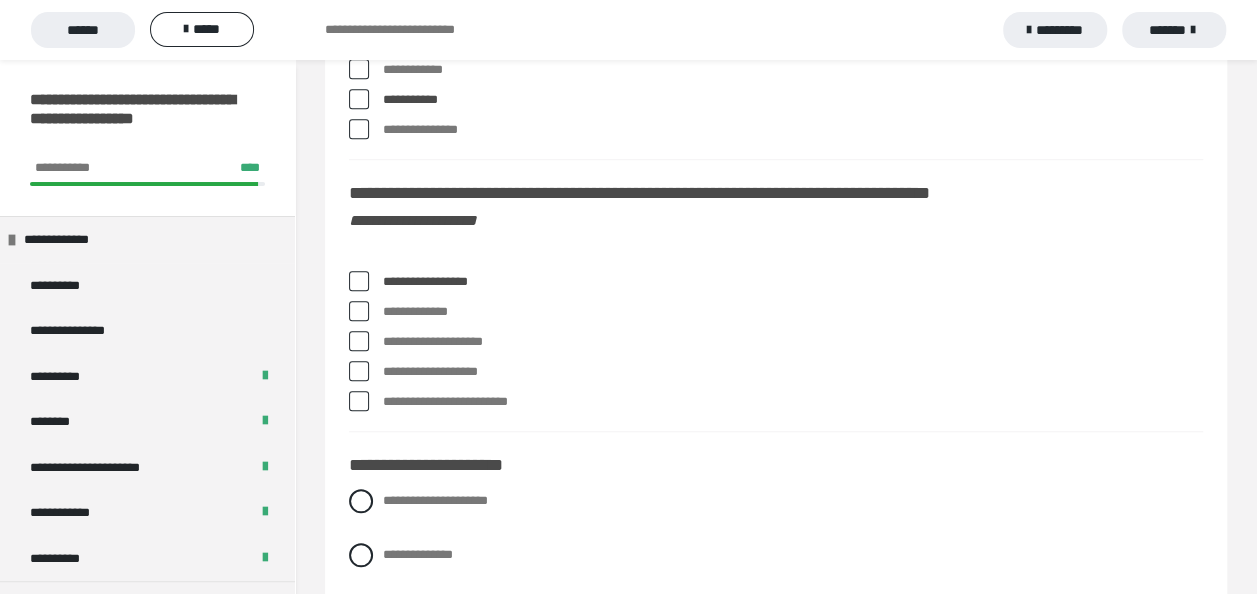 click at bounding box center [359, 341] 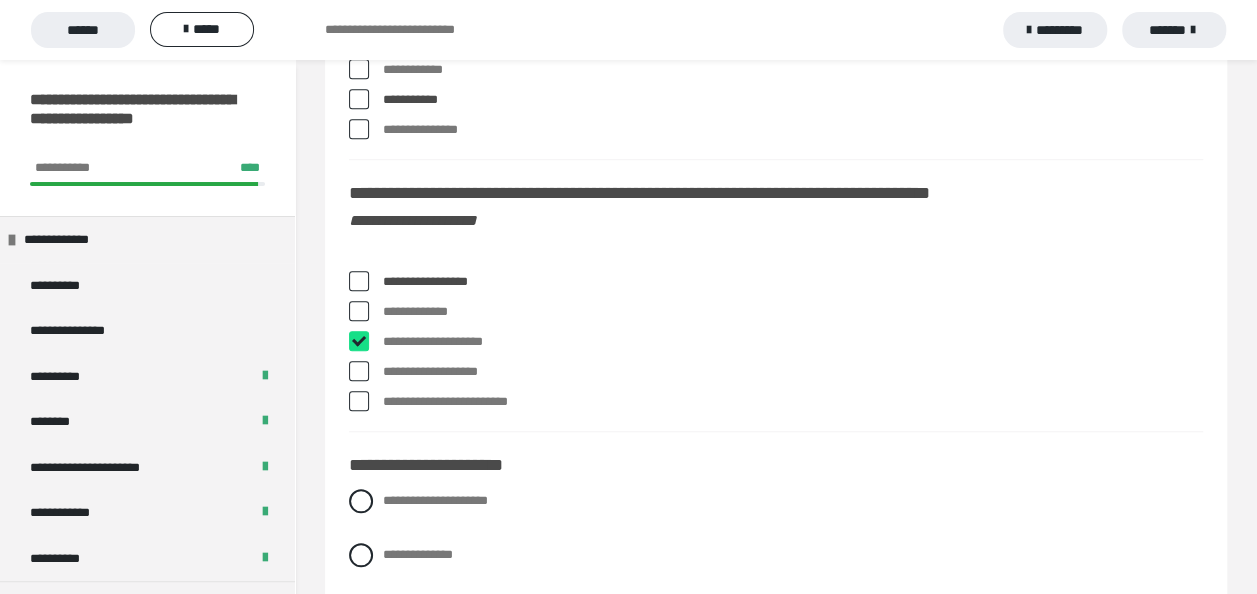 checkbox on "****" 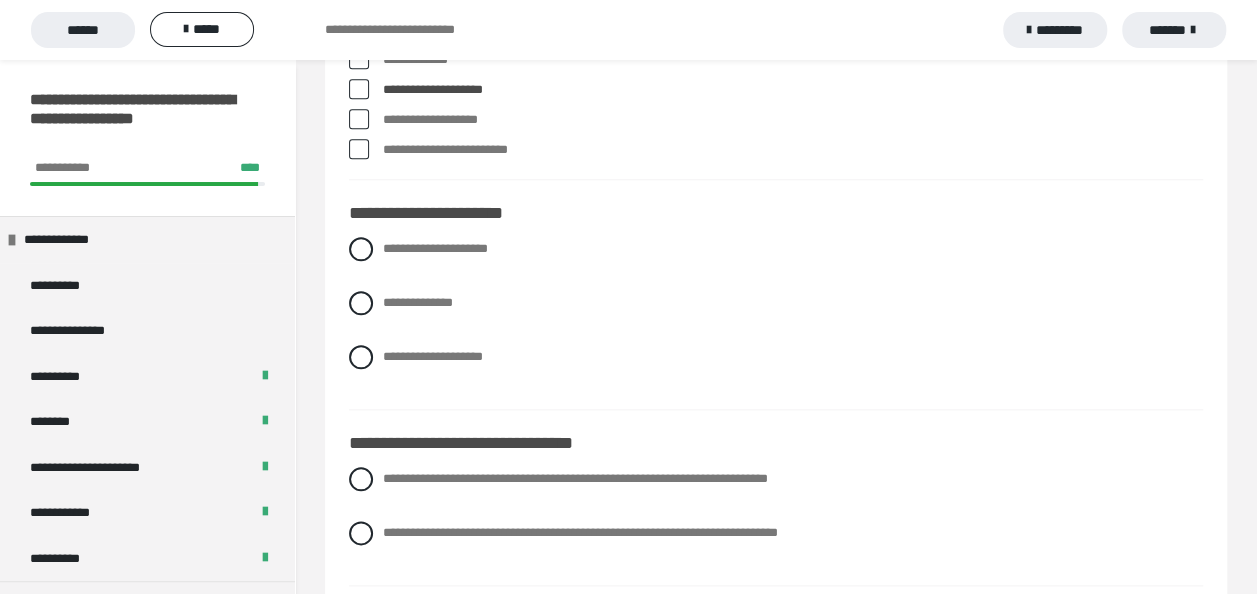 scroll, scrollTop: 8478, scrollLeft: 0, axis: vertical 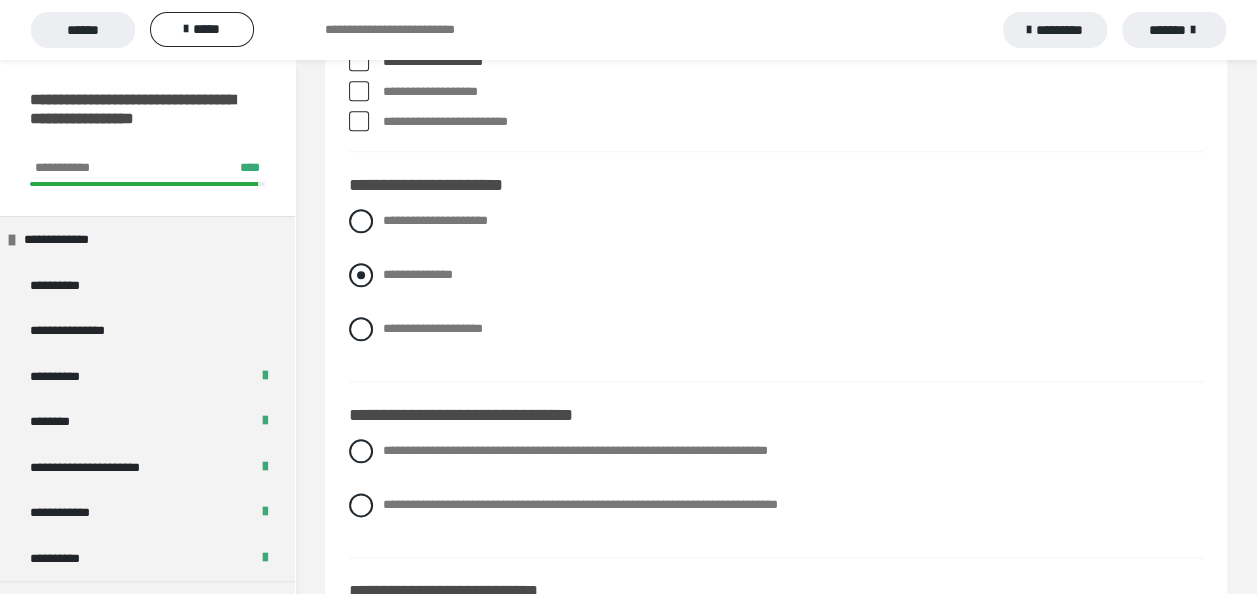 click at bounding box center [361, 275] 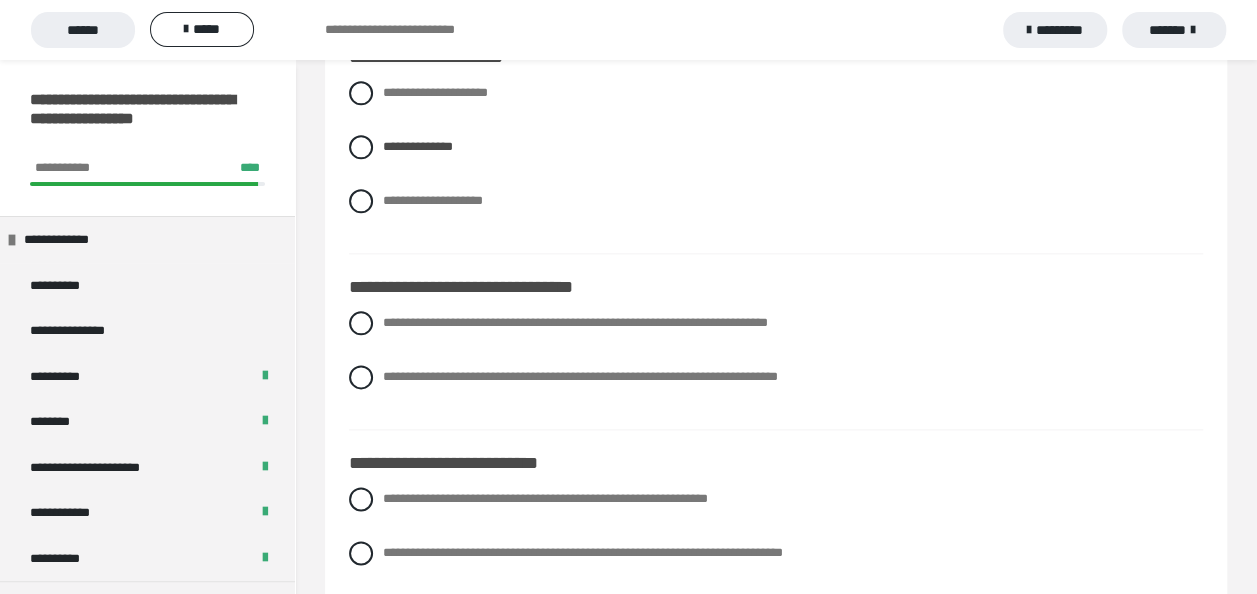 scroll, scrollTop: 8624, scrollLeft: 0, axis: vertical 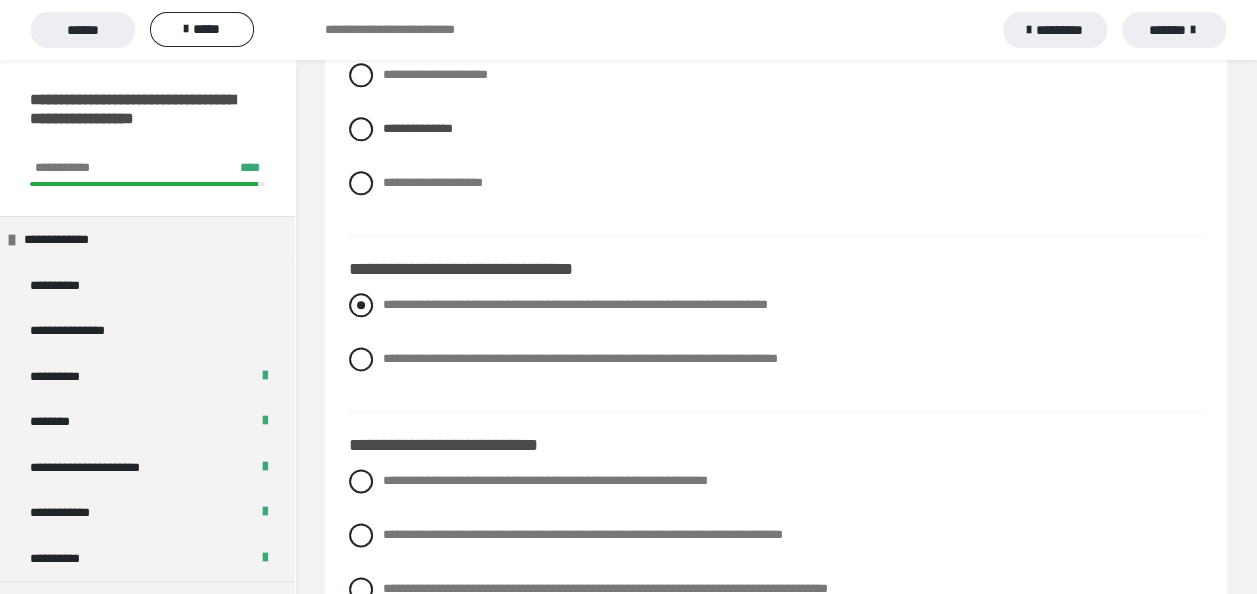 click at bounding box center [361, 305] 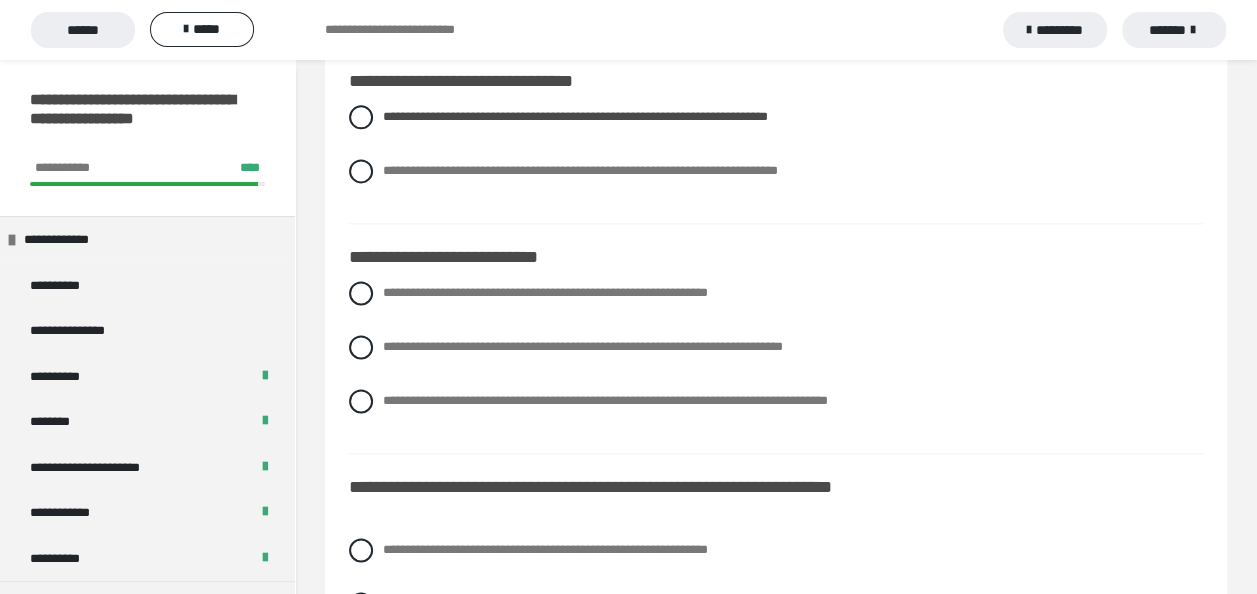 scroll, scrollTop: 8824, scrollLeft: 0, axis: vertical 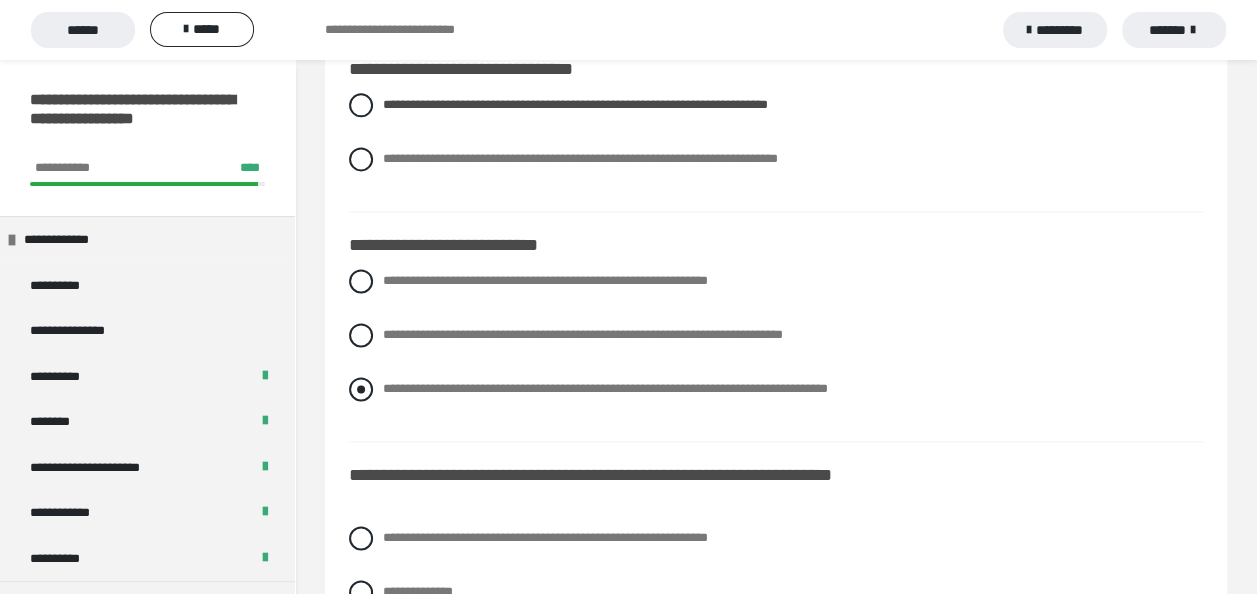 click at bounding box center (361, 389) 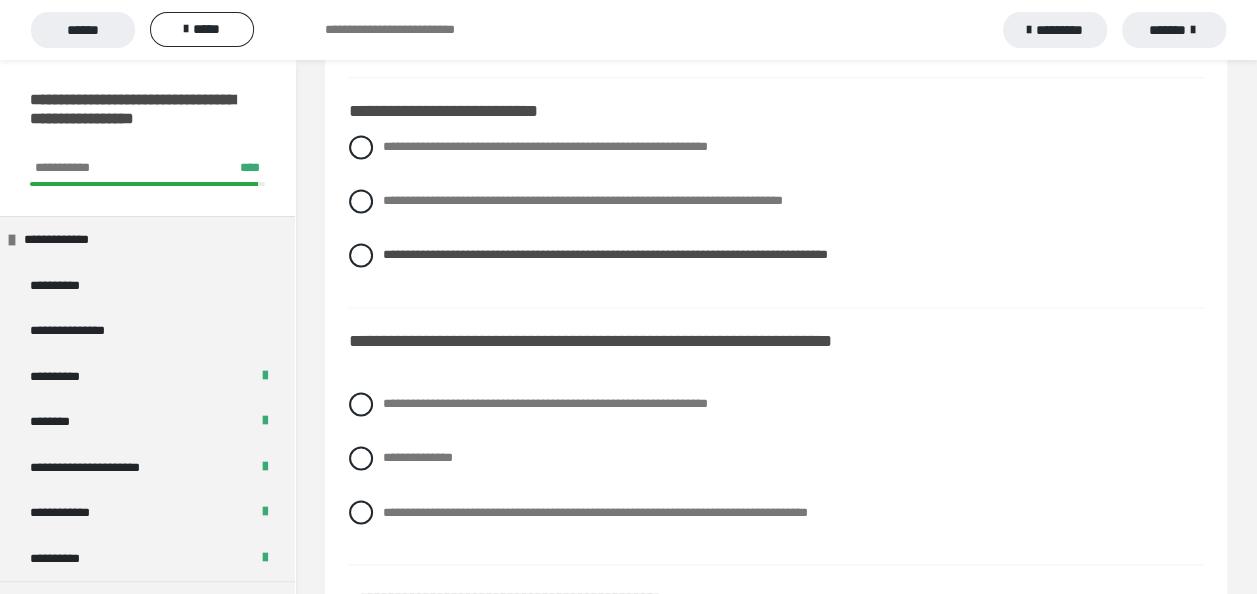 scroll, scrollTop: 8984, scrollLeft: 0, axis: vertical 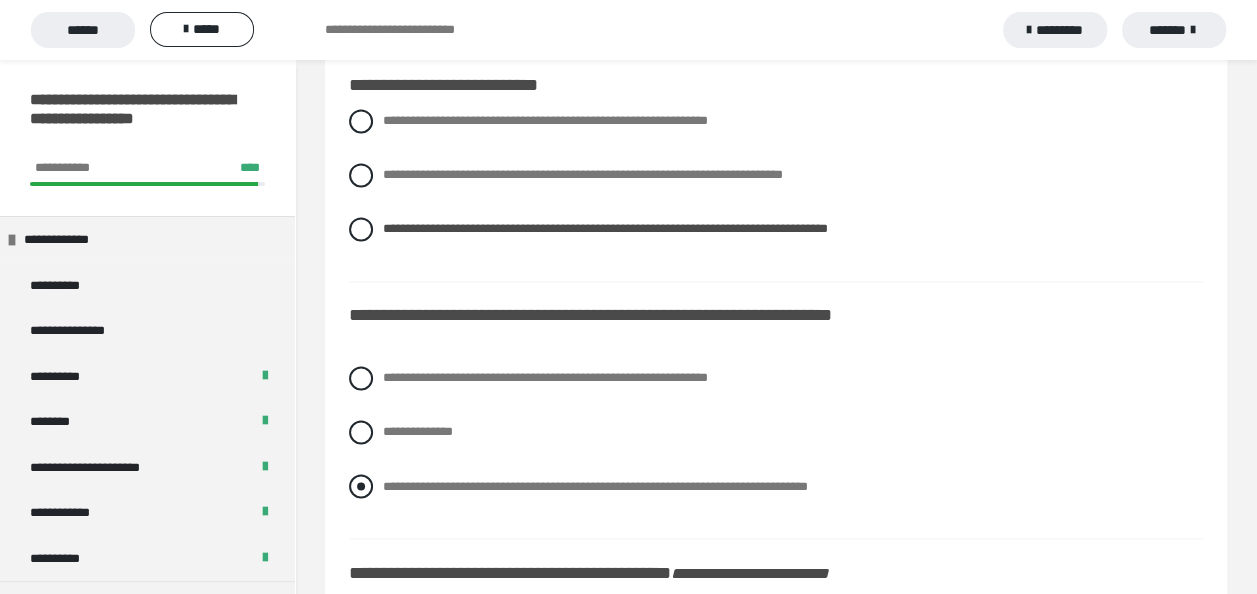 click at bounding box center [361, 486] 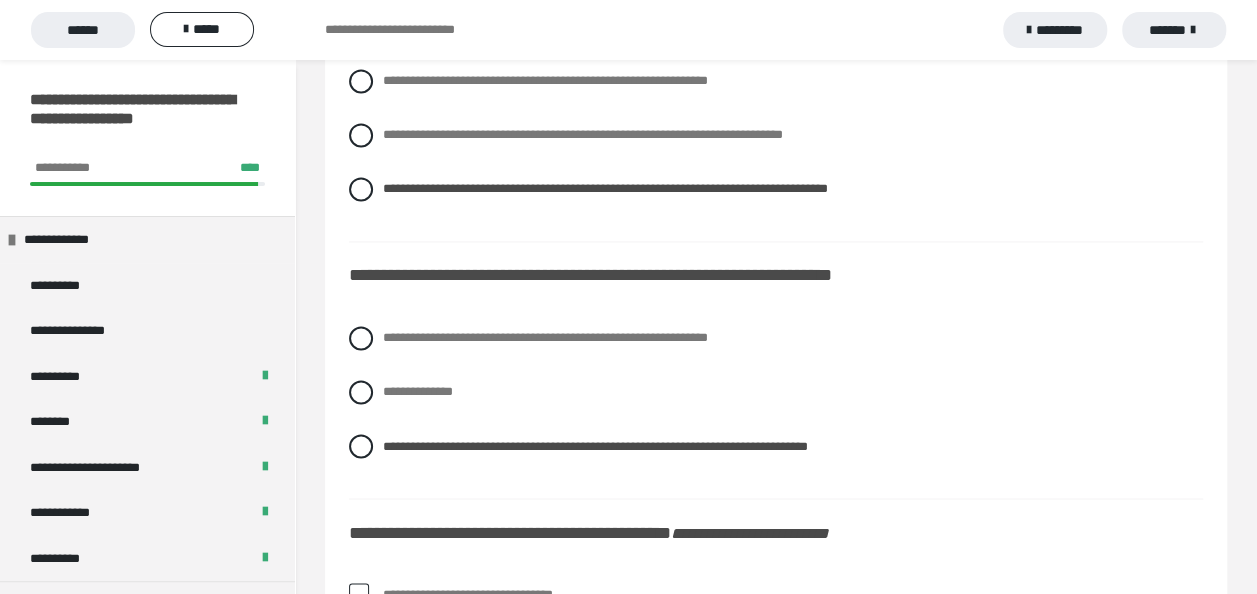 scroll, scrollTop: 9091, scrollLeft: 0, axis: vertical 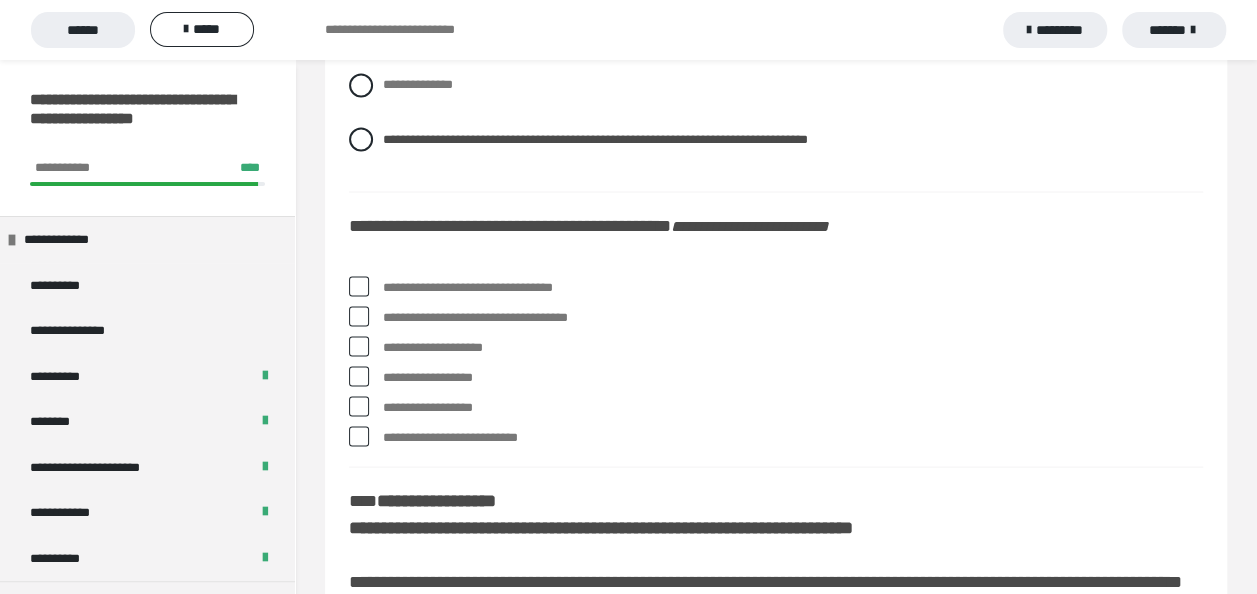 click at bounding box center (359, 286) 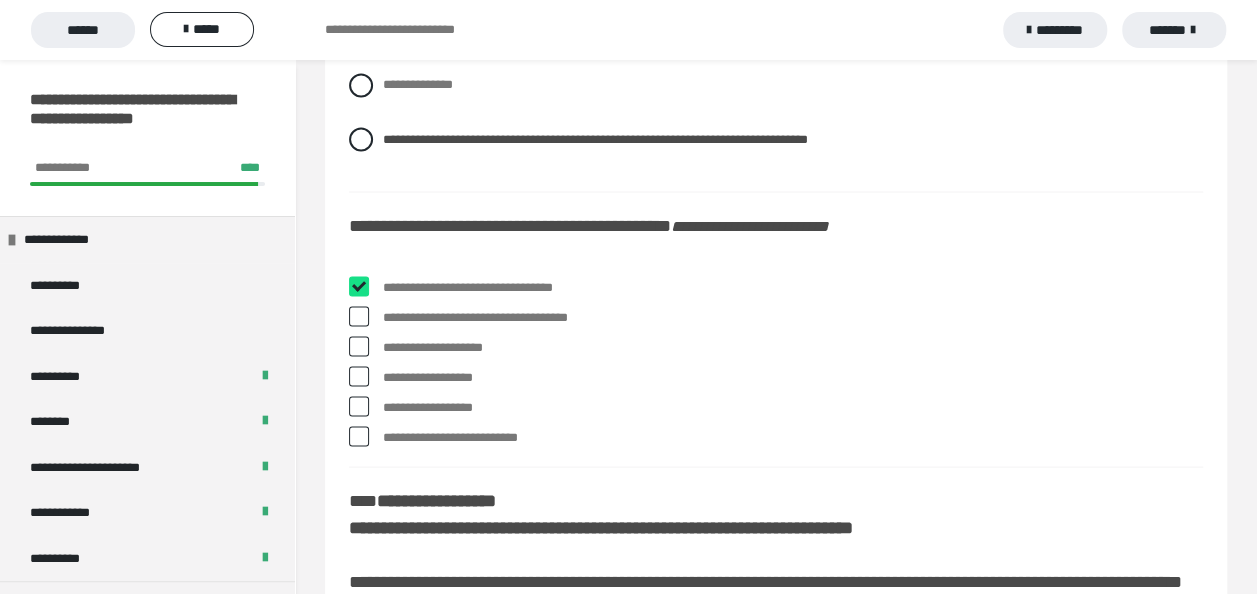 checkbox on "****" 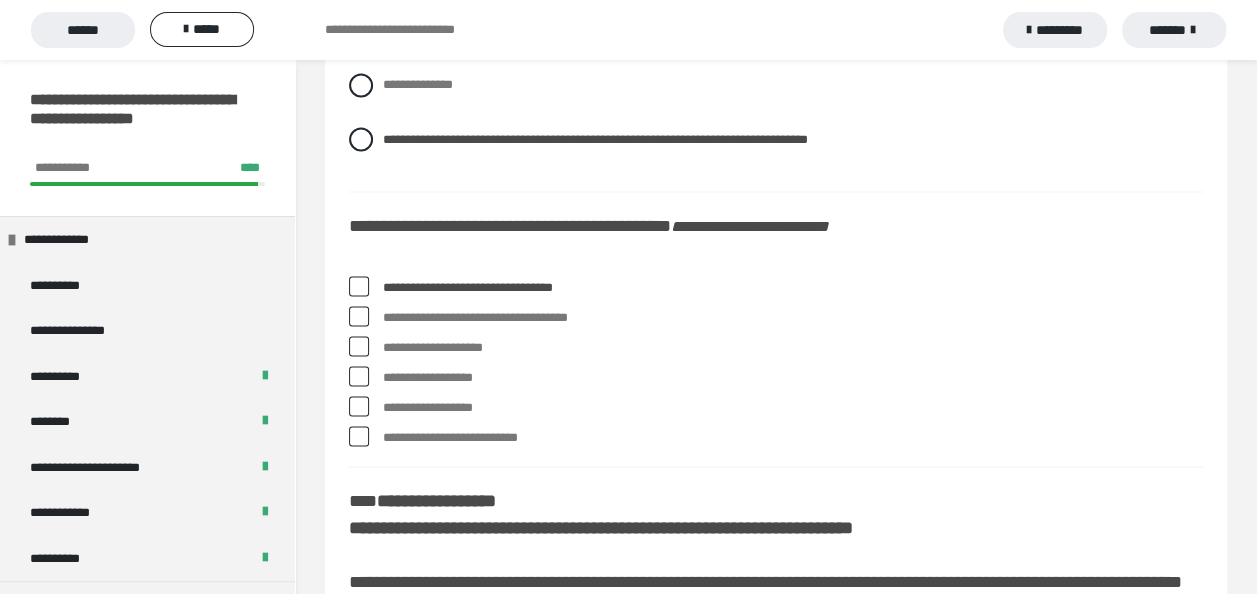 click at bounding box center [359, 316] 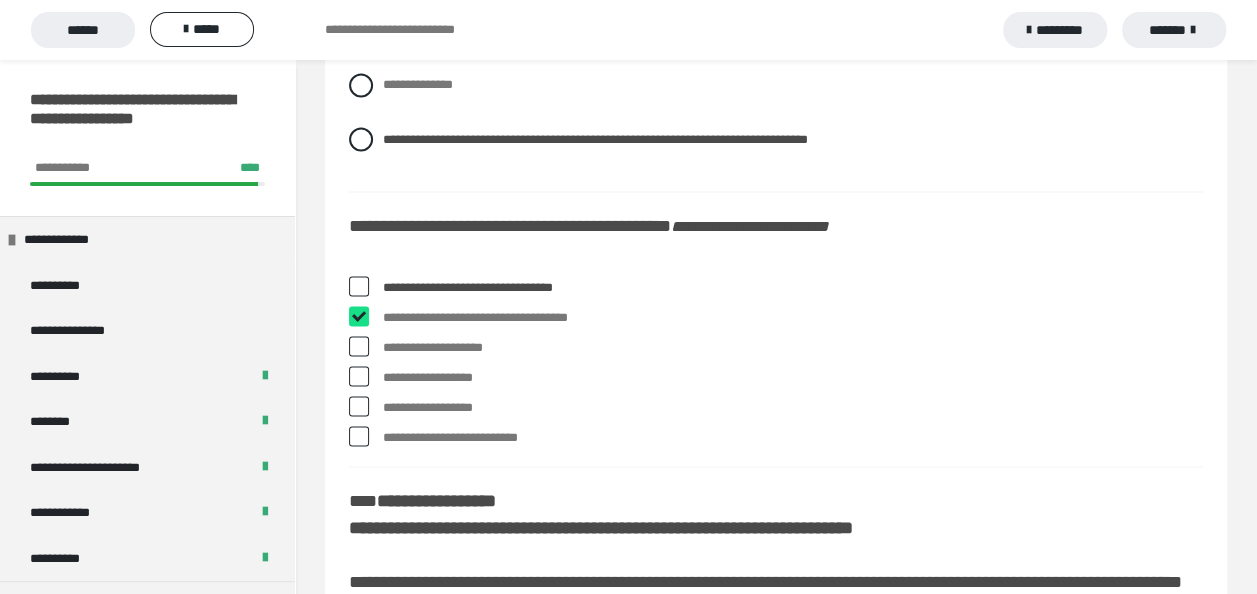 checkbox on "****" 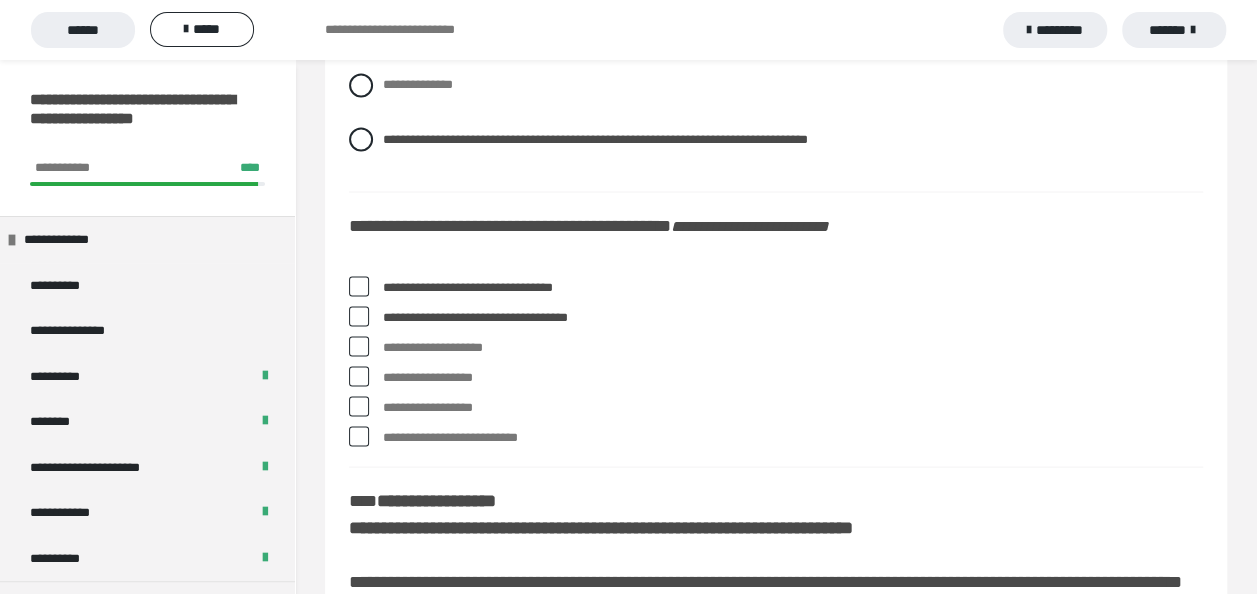 click at bounding box center (359, 406) 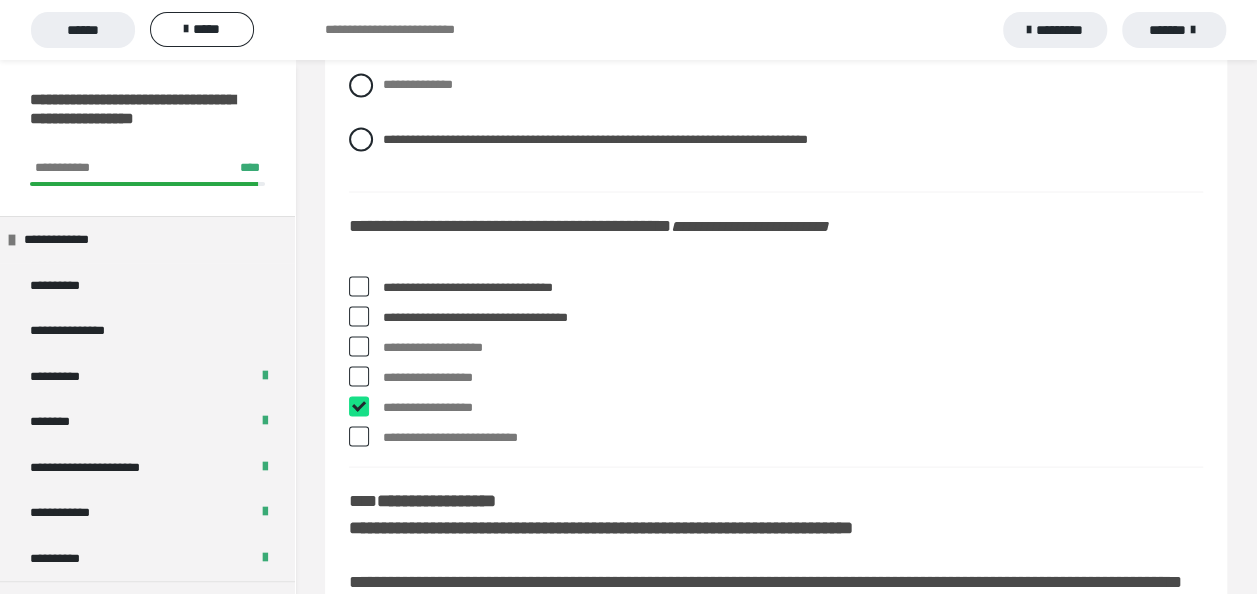 checkbox on "****" 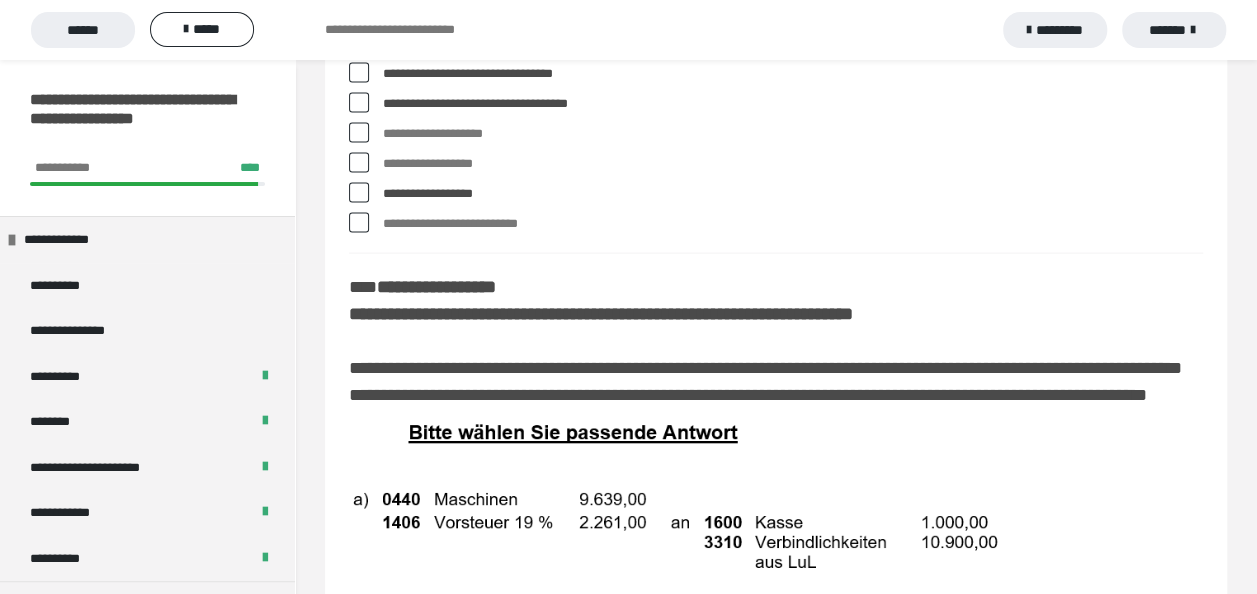 scroll, scrollTop: 9598, scrollLeft: 0, axis: vertical 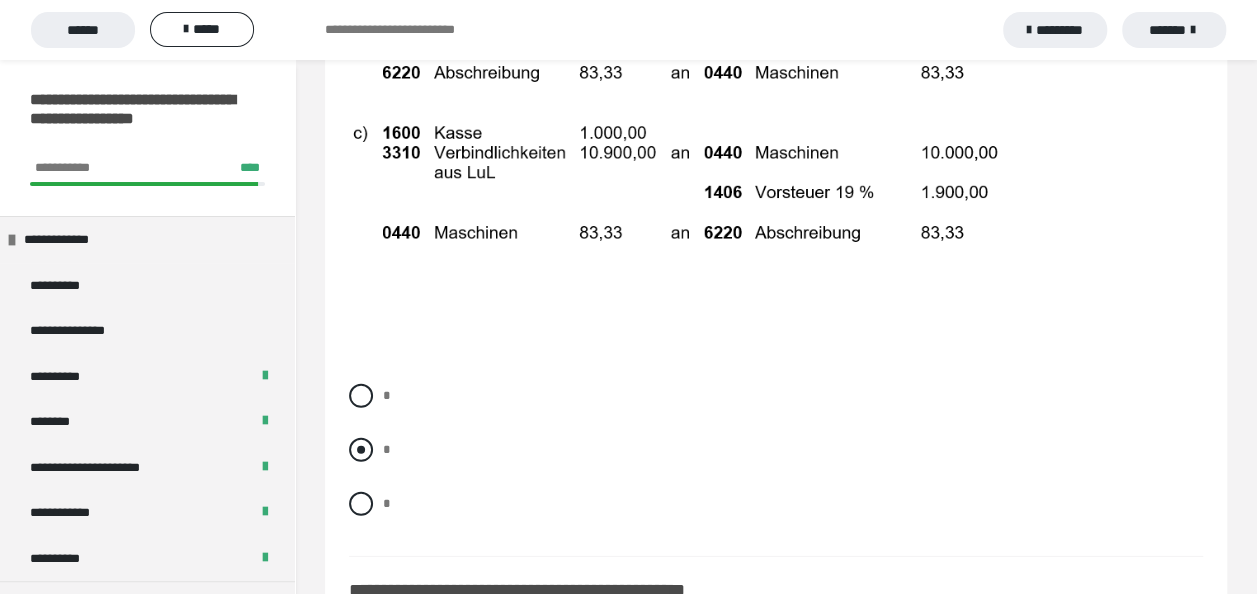 click at bounding box center (361, 450) 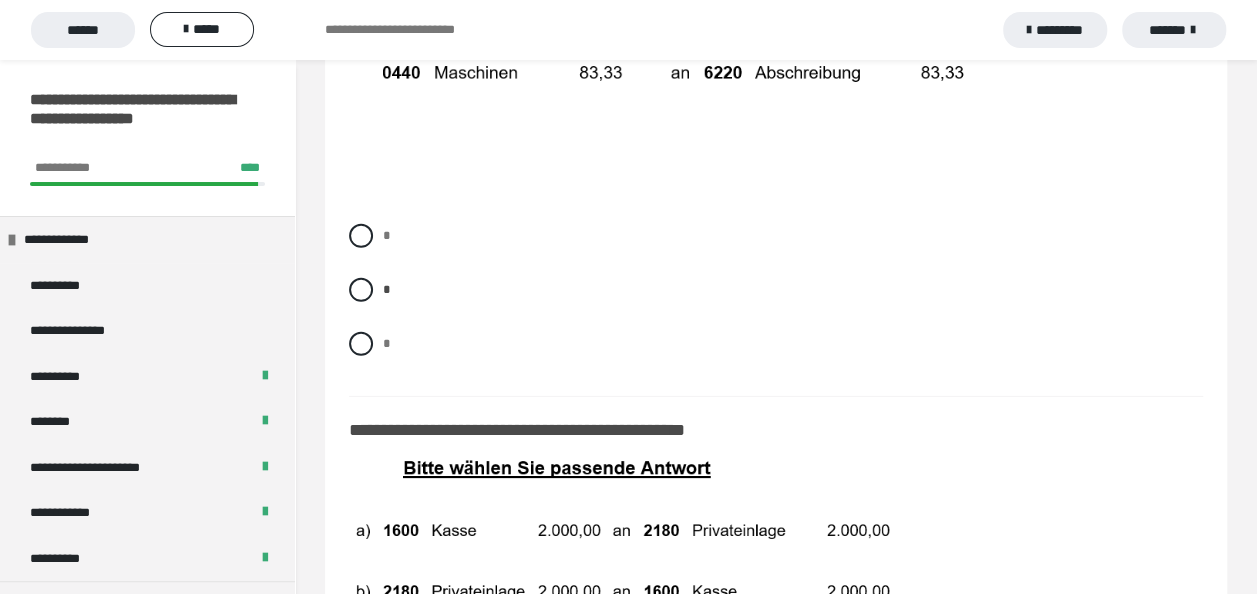 scroll, scrollTop: 10491, scrollLeft: 0, axis: vertical 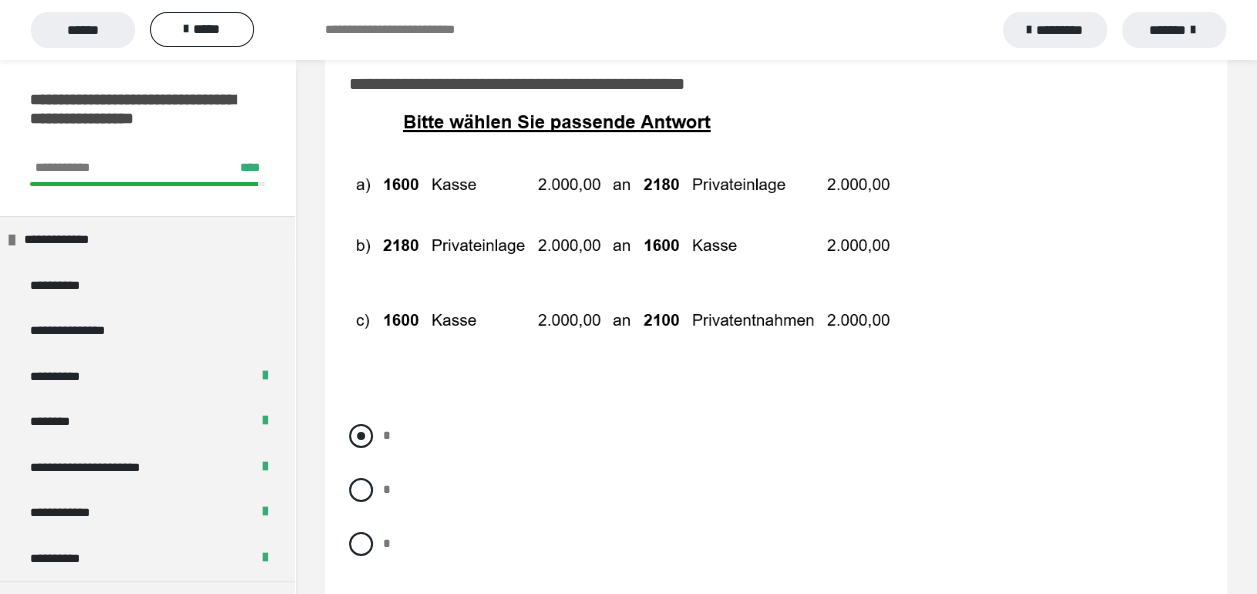 click at bounding box center (361, 436) 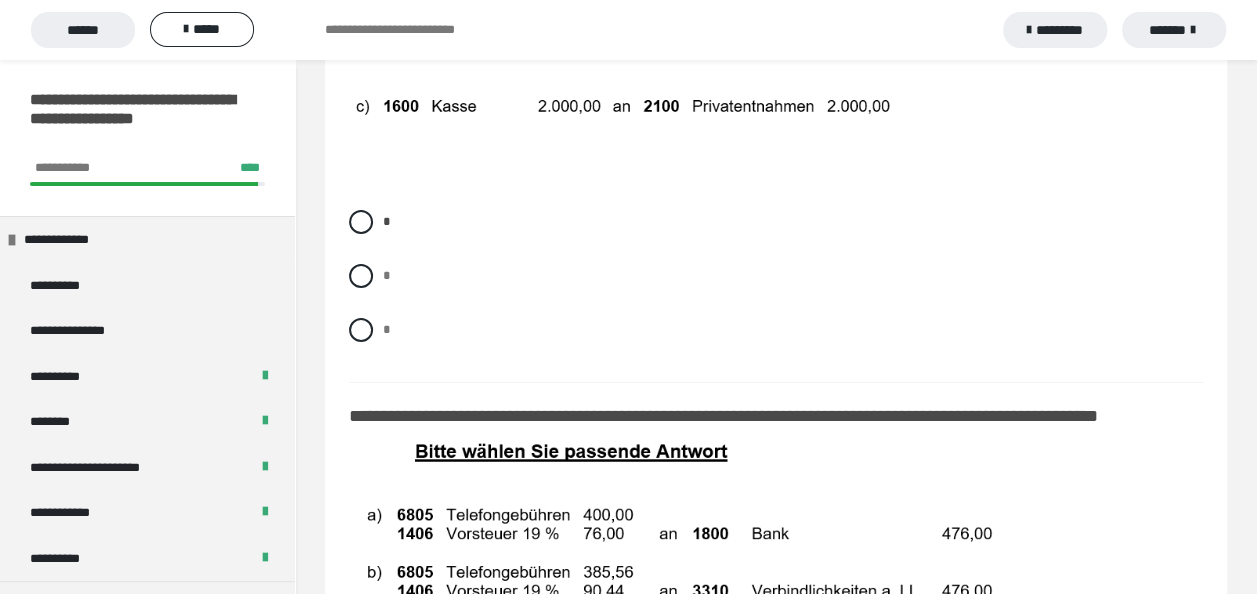 scroll, scrollTop: 11038, scrollLeft: 0, axis: vertical 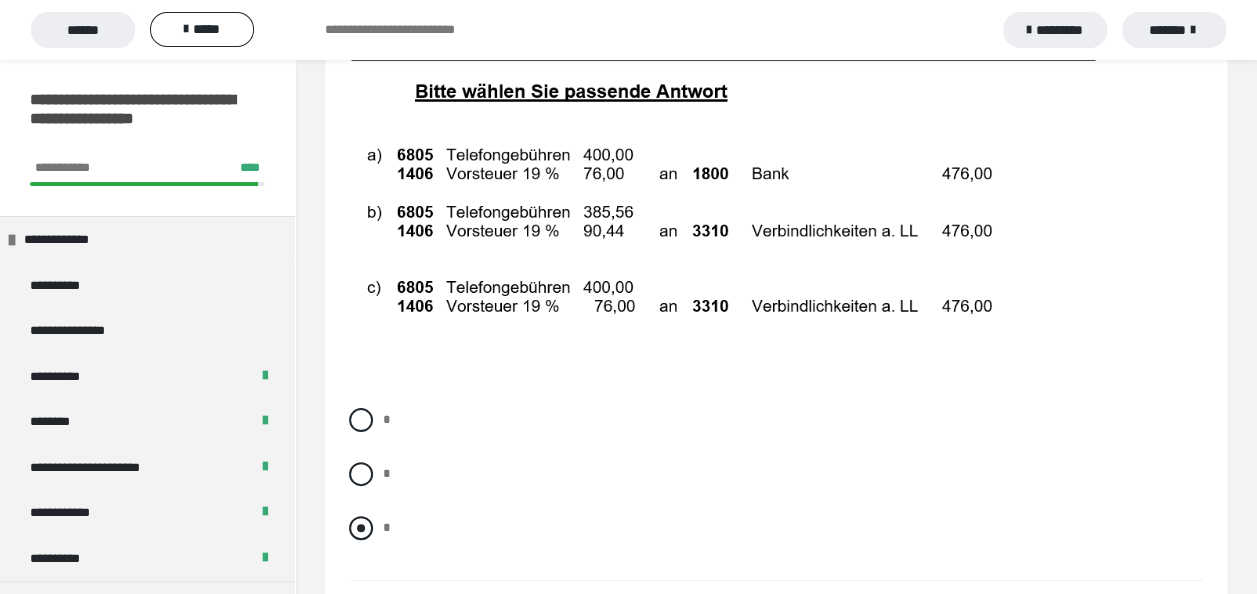 click at bounding box center [361, 528] 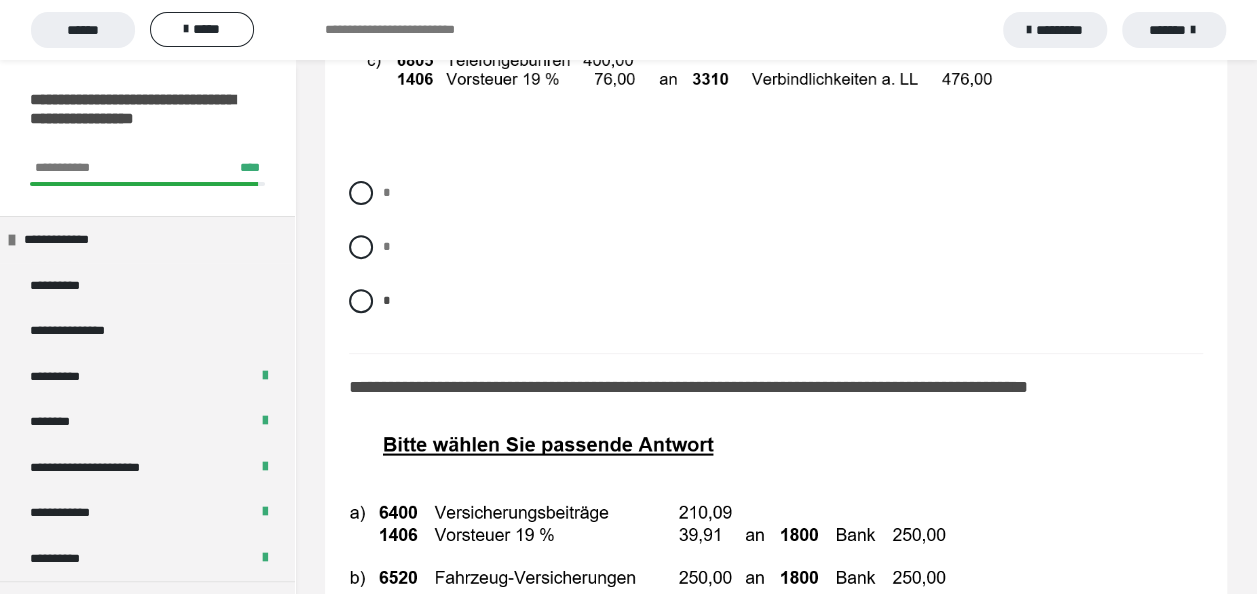 scroll, scrollTop: 11612, scrollLeft: 0, axis: vertical 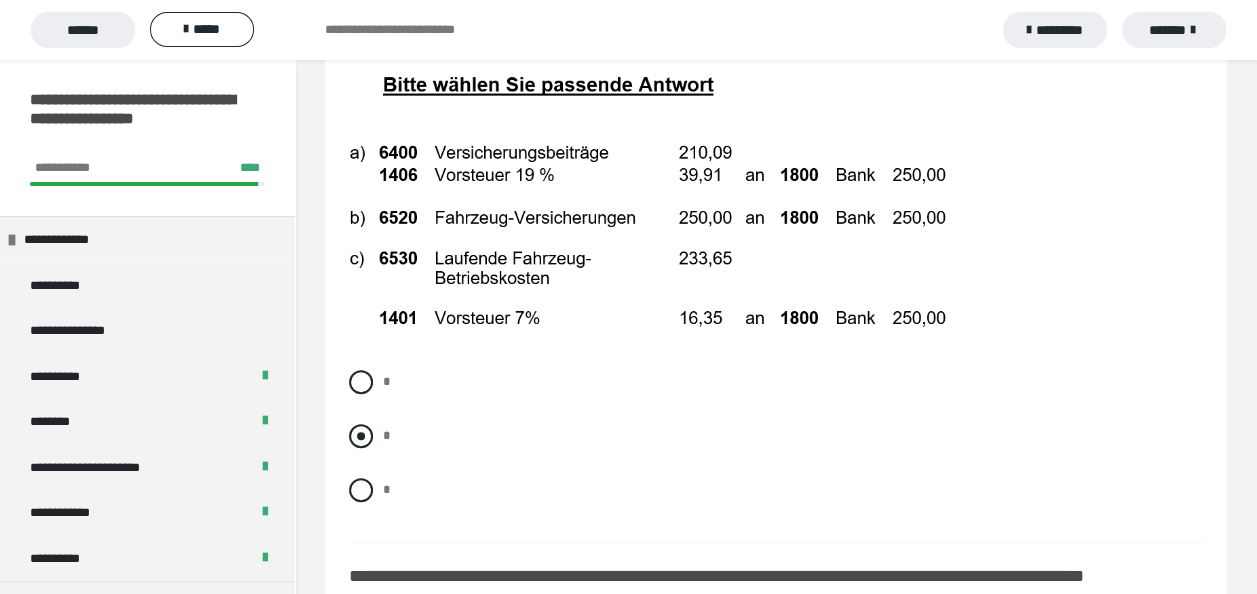 click at bounding box center (361, 436) 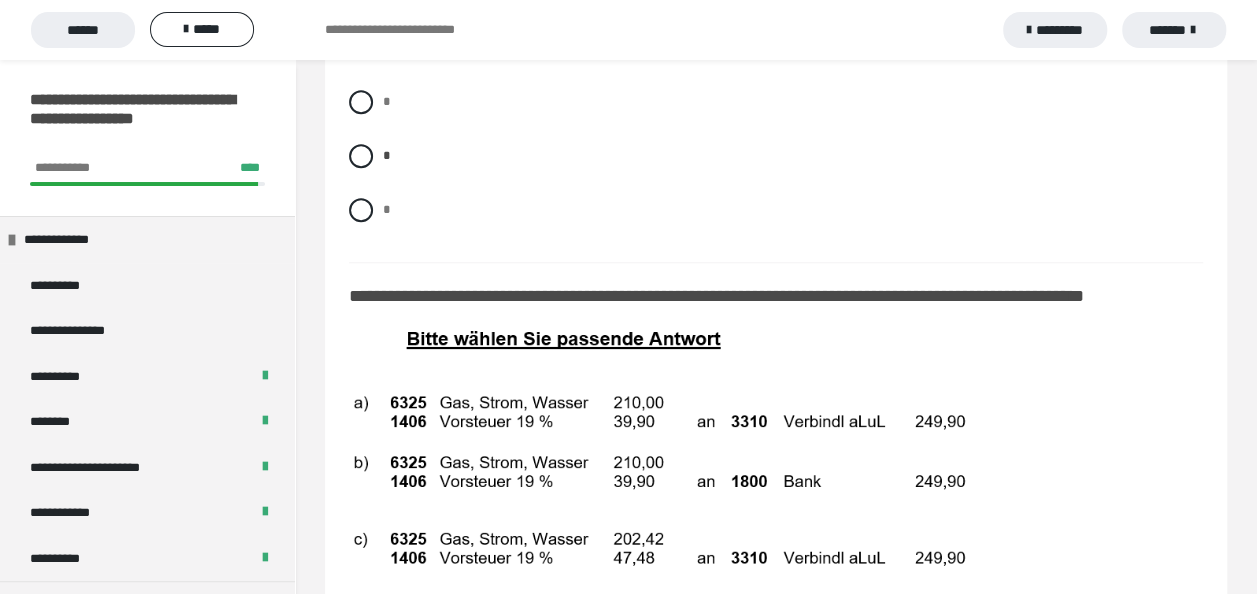 scroll, scrollTop: 12225, scrollLeft: 0, axis: vertical 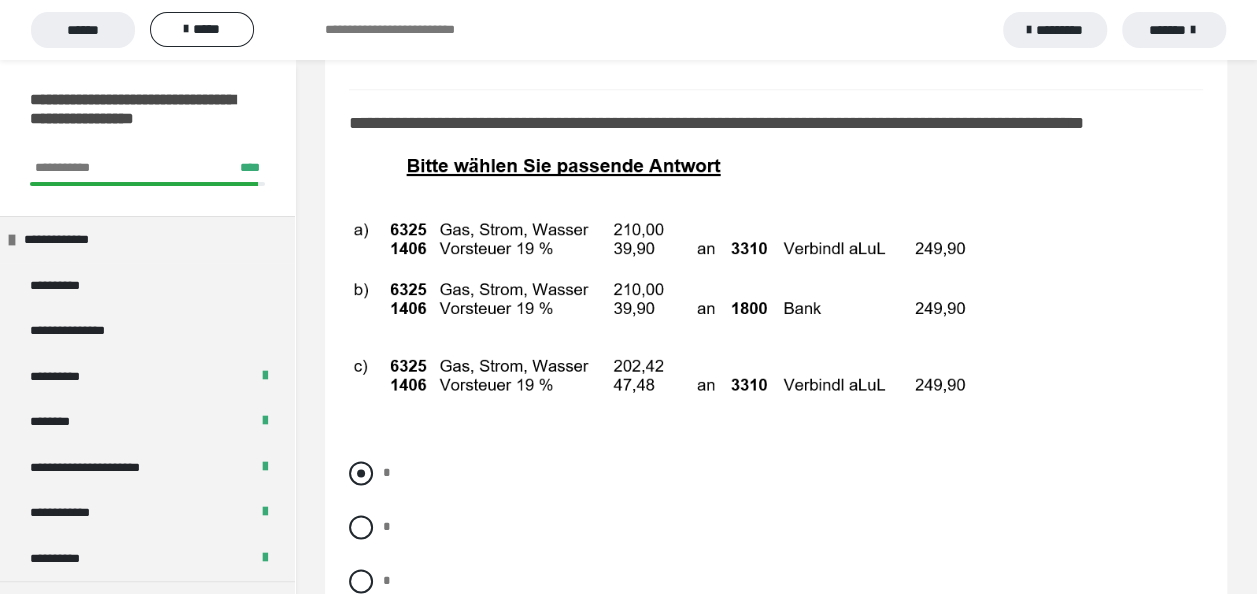 click at bounding box center [361, 473] 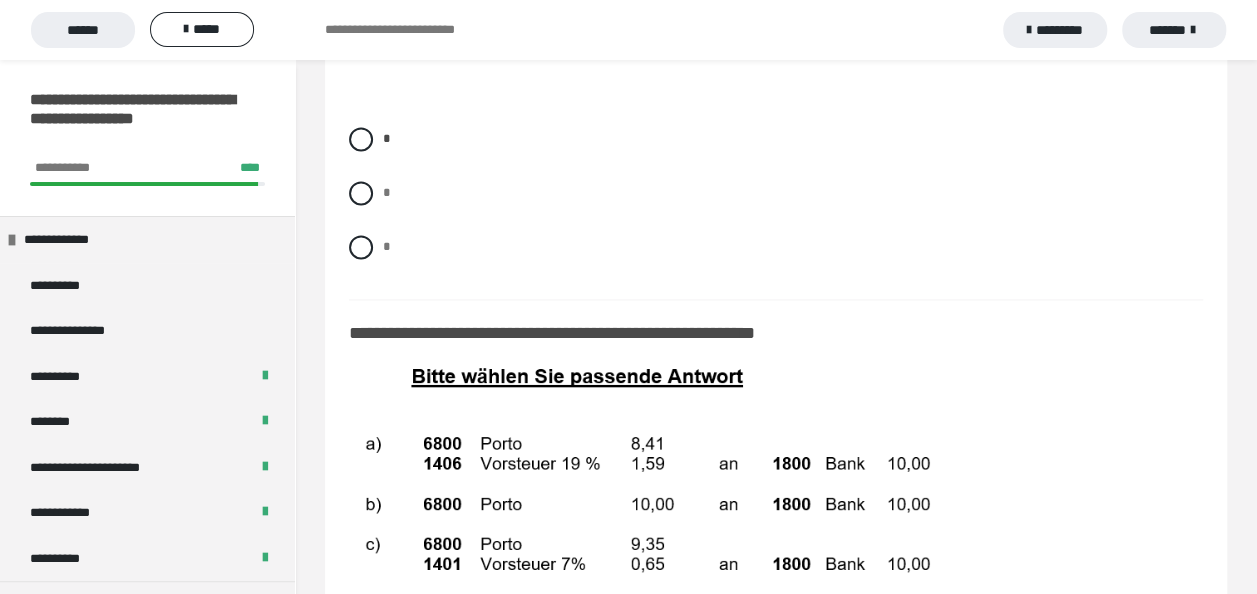 scroll, scrollTop: 12732, scrollLeft: 0, axis: vertical 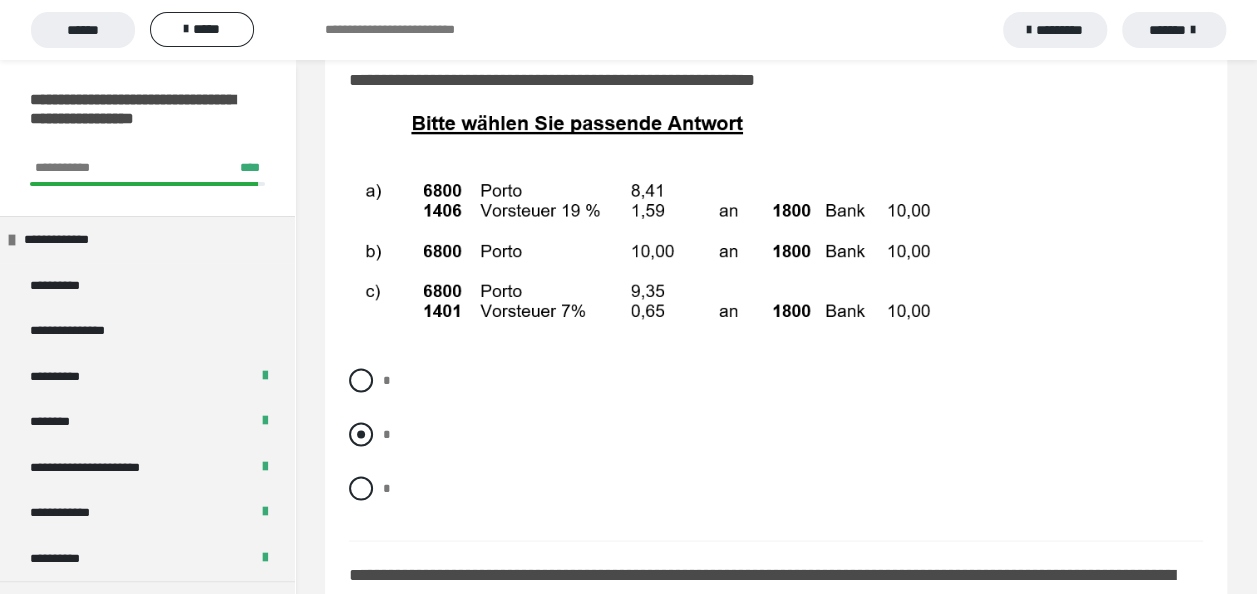 click at bounding box center (361, 434) 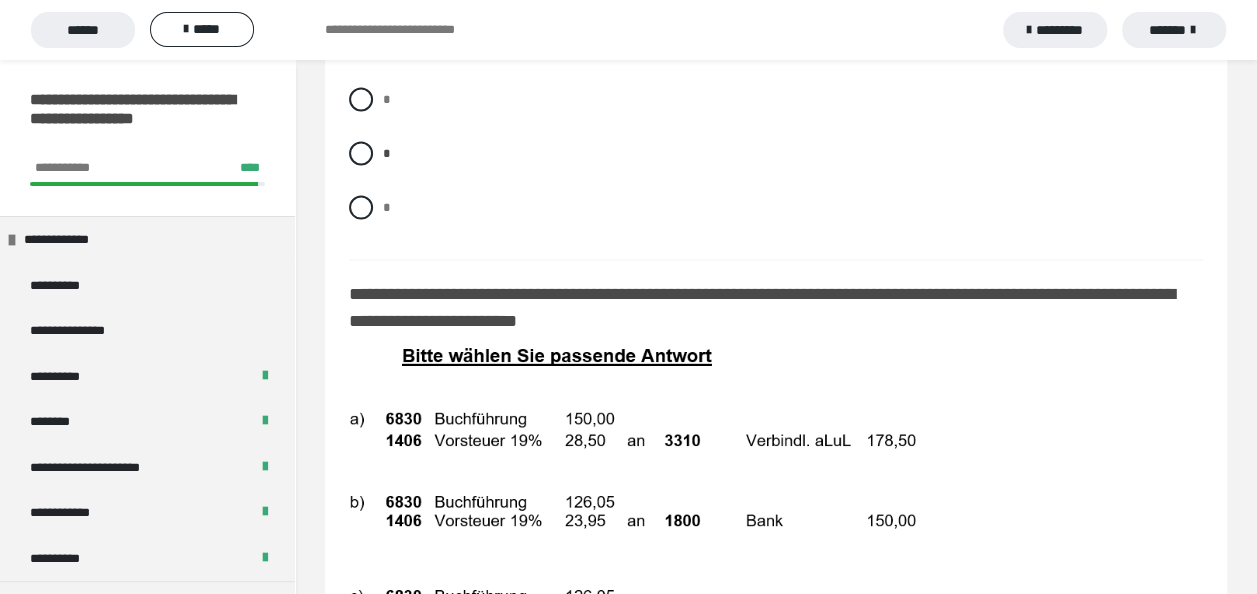scroll, scrollTop: 13252, scrollLeft: 0, axis: vertical 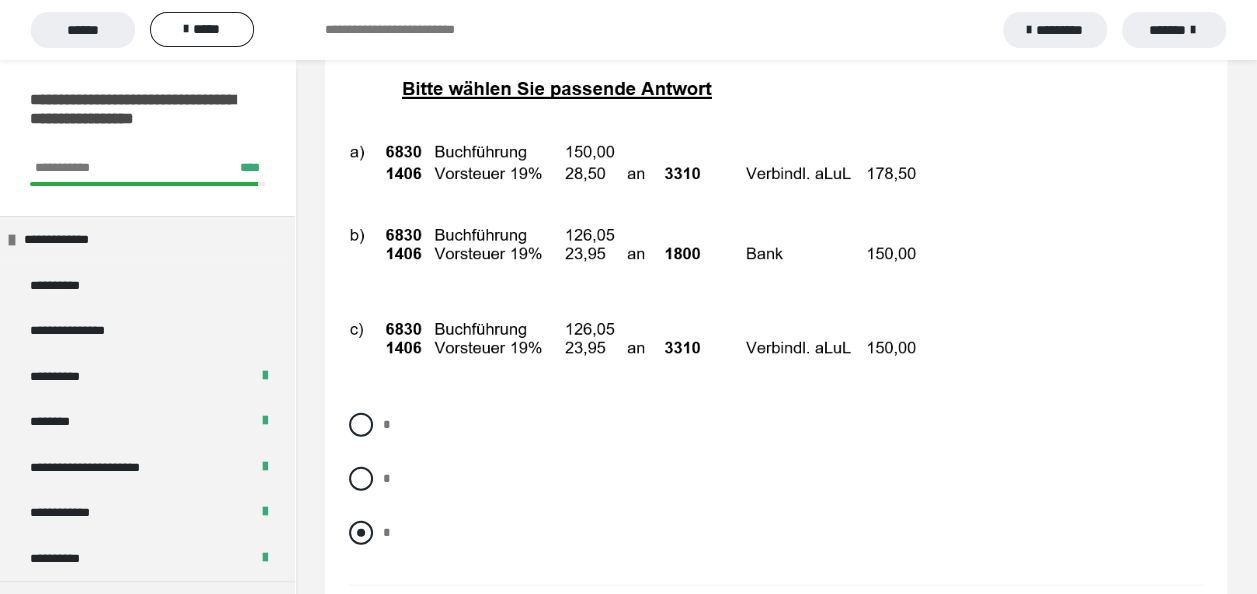 click at bounding box center (361, 533) 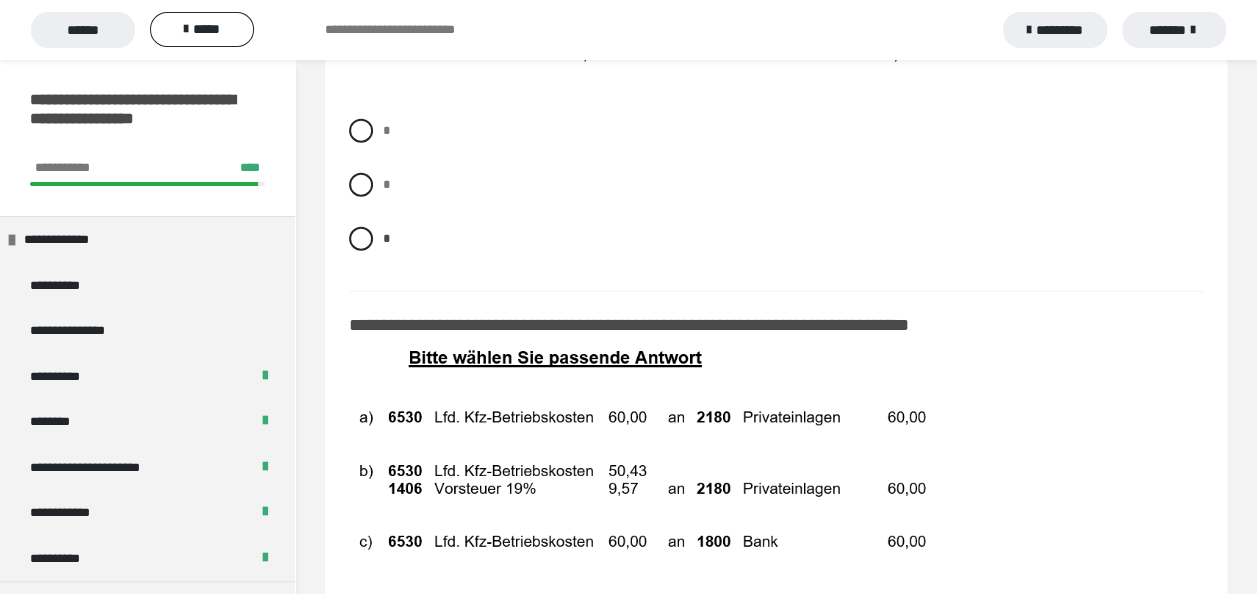 scroll, scrollTop: 13839, scrollLeft: 0, axis: vertical 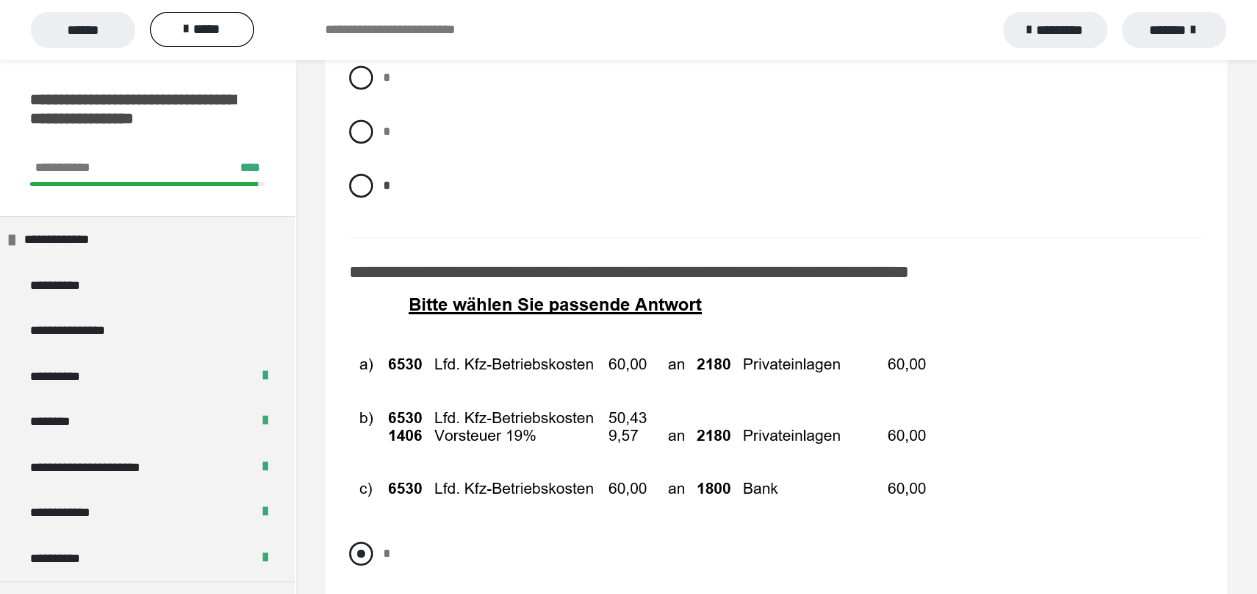 click at bounding box center (361, 554) 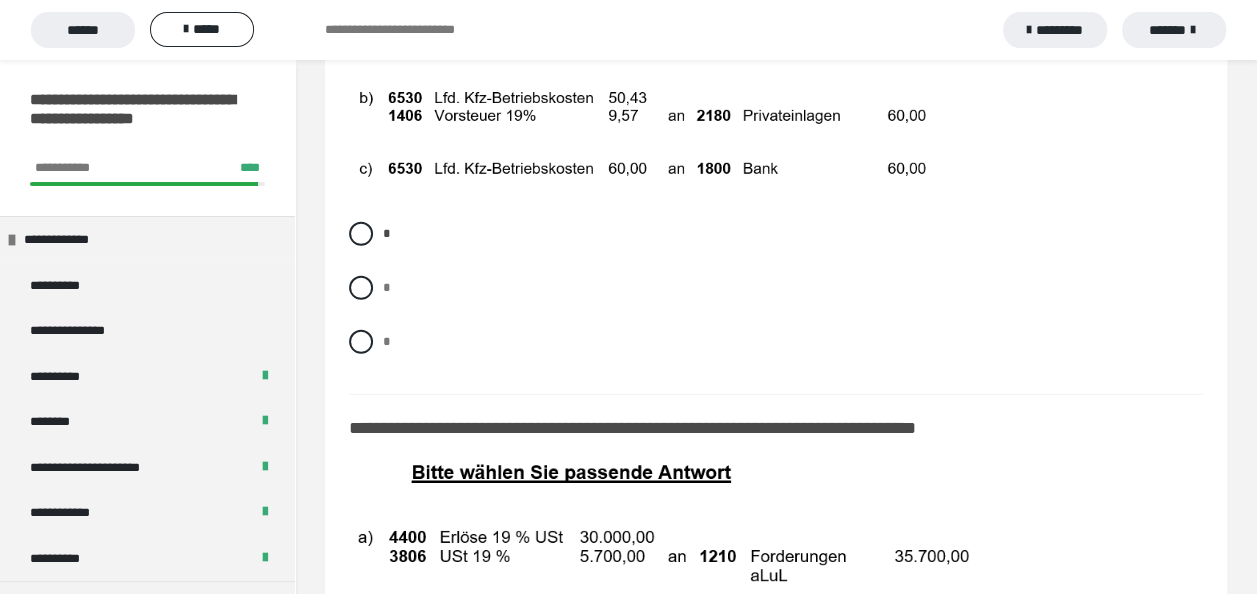 scroll, scrollTop: 14346, scrollLeft: 0, axis: vertical 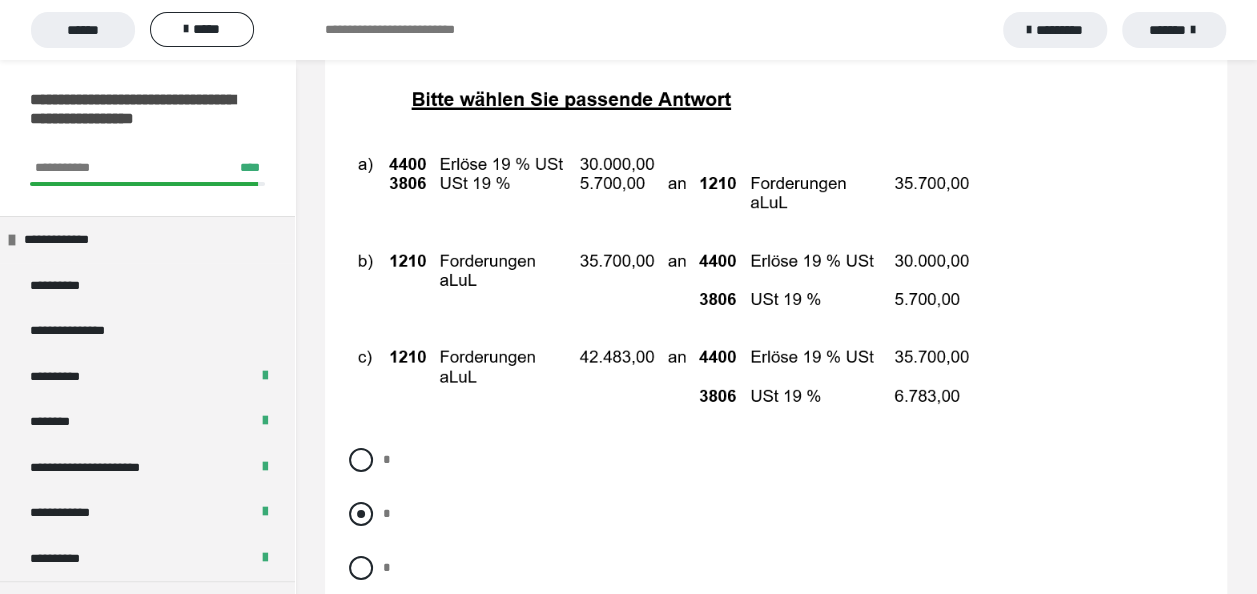 click at bounding box center (361, 514) 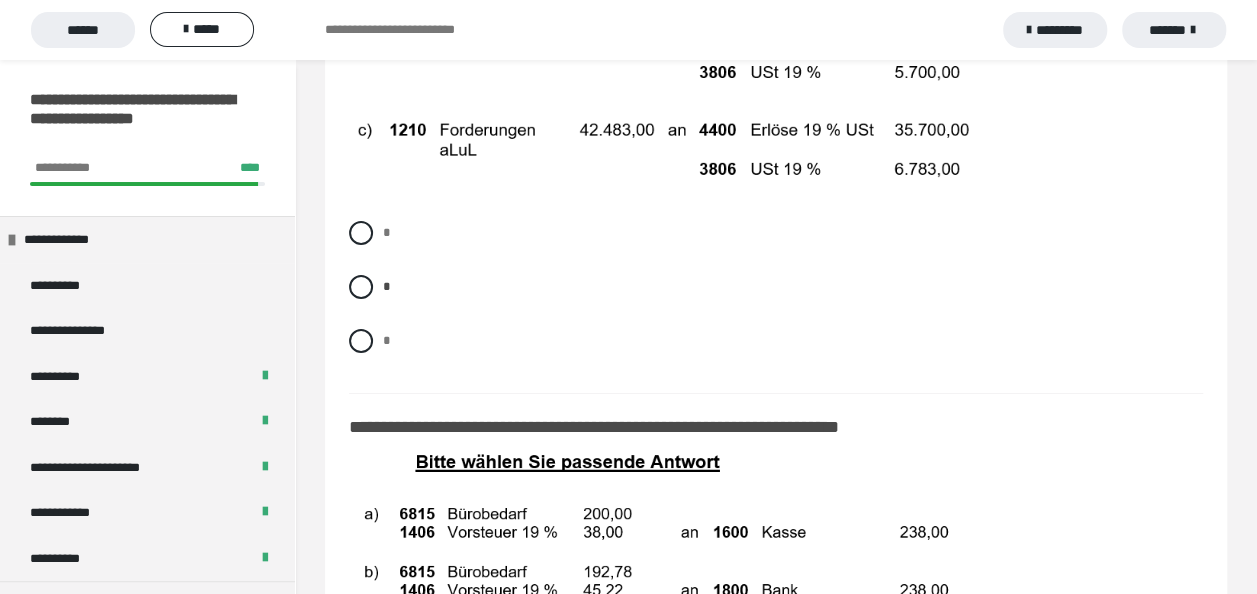 scroll, scrollTop: 14906, scrollLeft: 0, axis: vertical 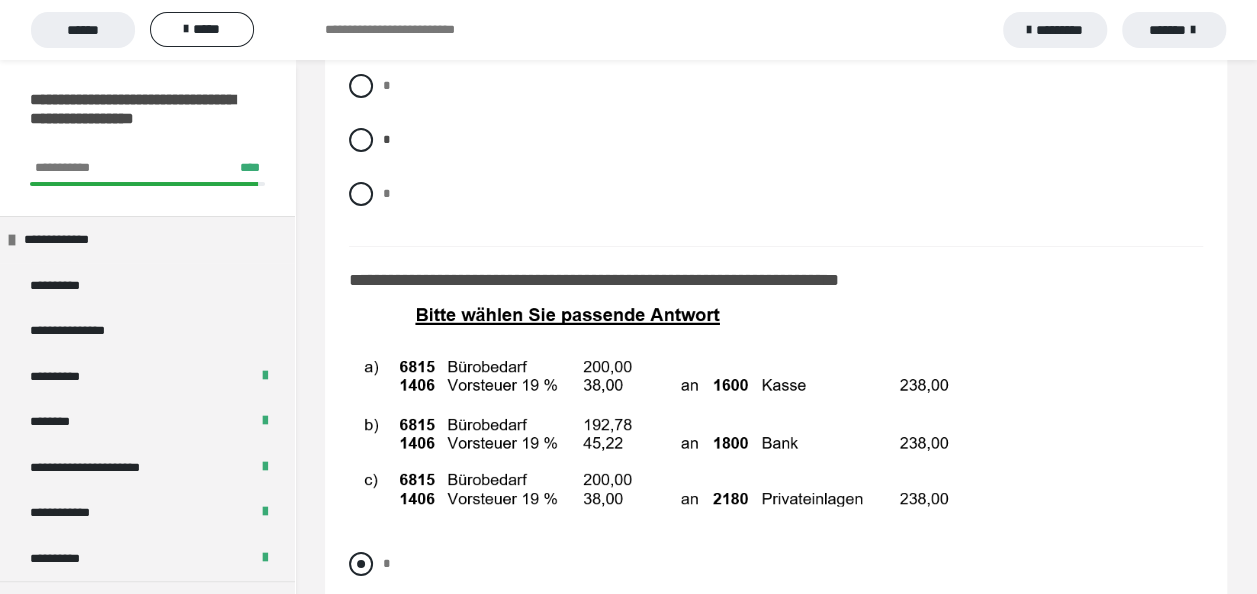 click at bounding box center [361, 564] 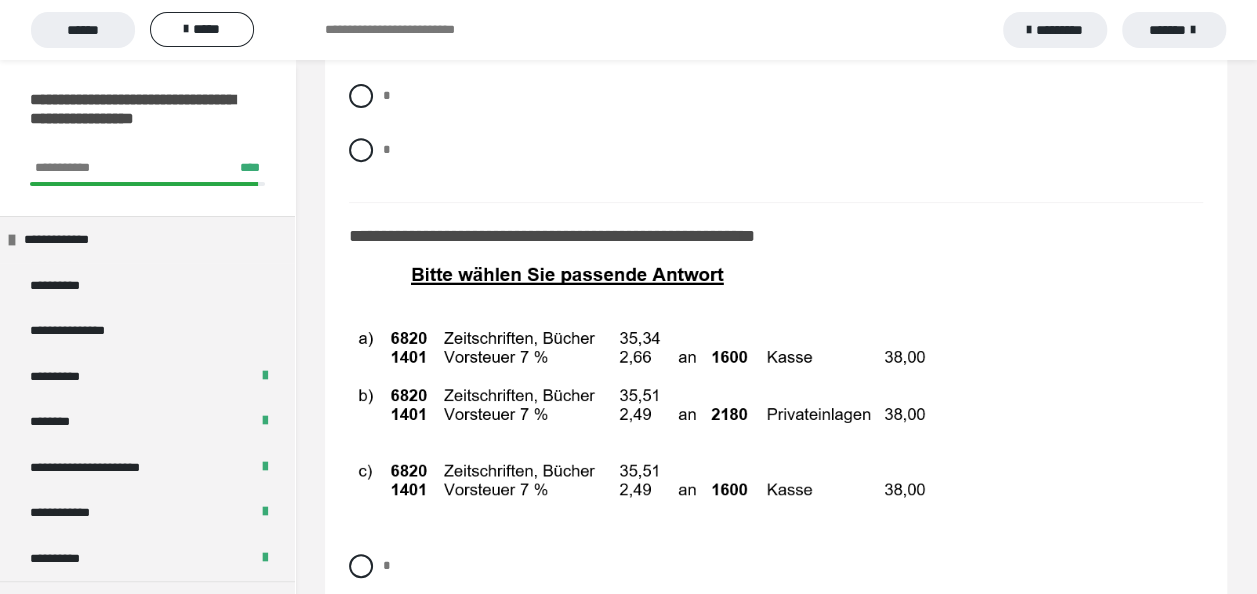 scroll, scrollTop: 15439, scrollLeft: 0, axis: vertical 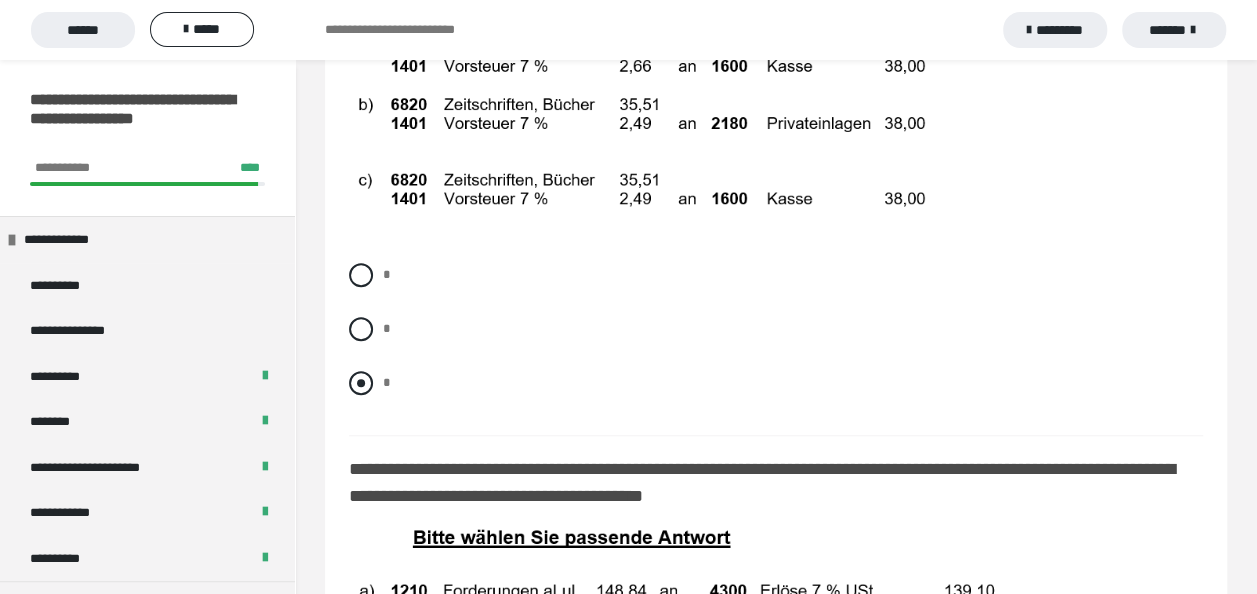 click at bounding box center (361, 383) 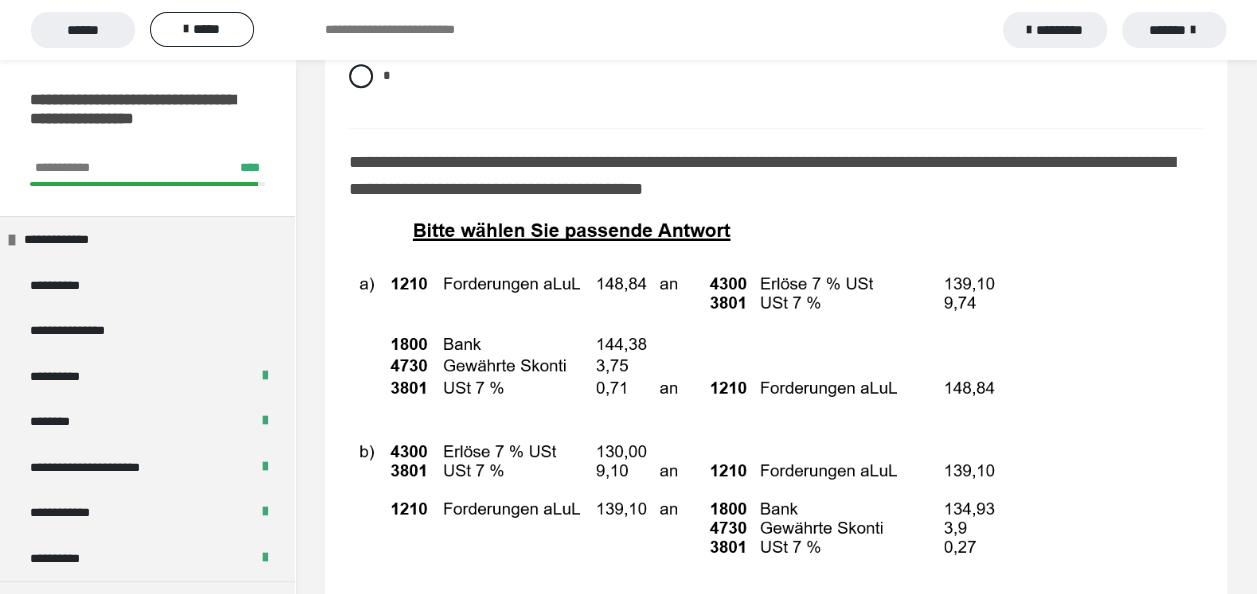 scroll, scrollTop: 16039, scrollLeft: 0, axis: vertical 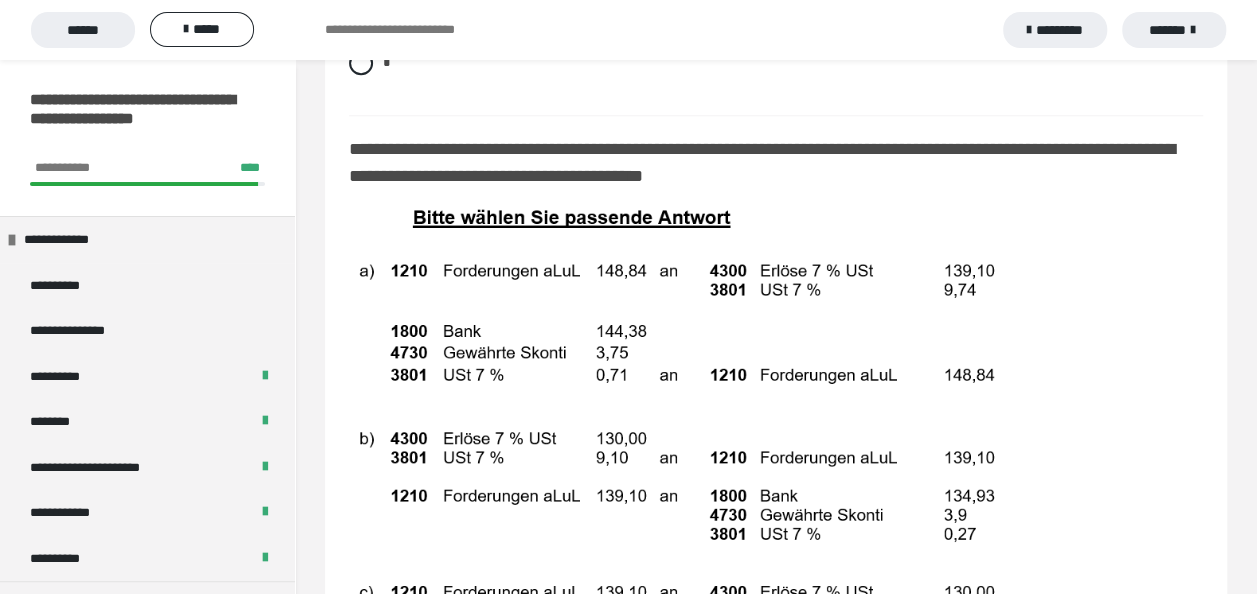 click on "*" at bounding box center [389, -51] 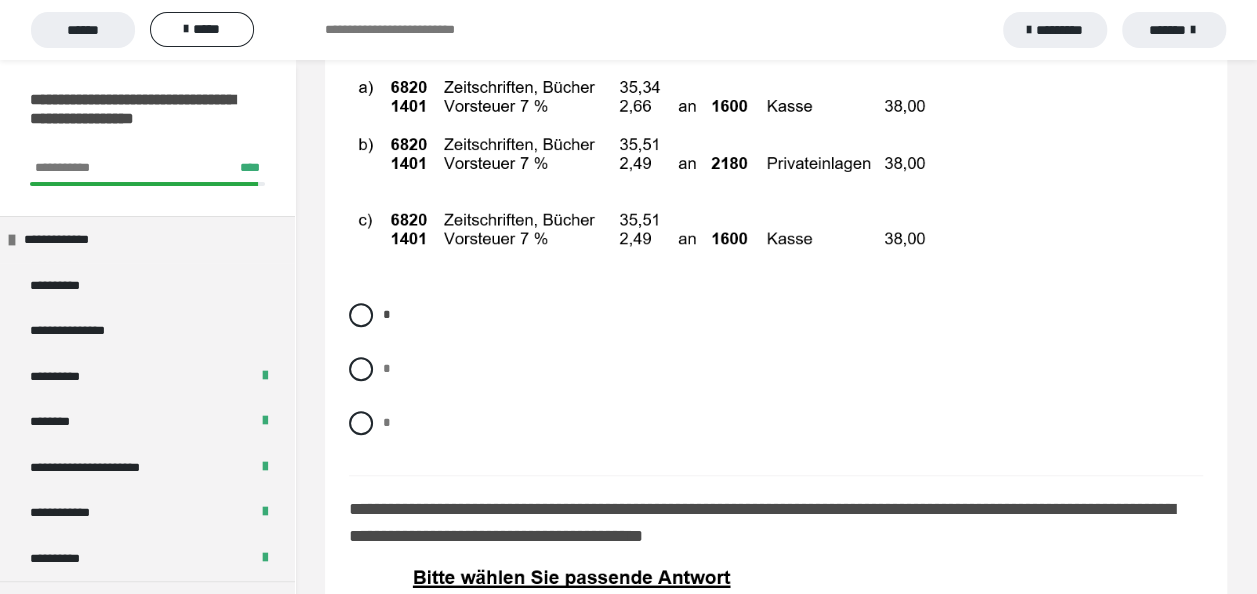 click on "*" at bounding box center (389, 417) 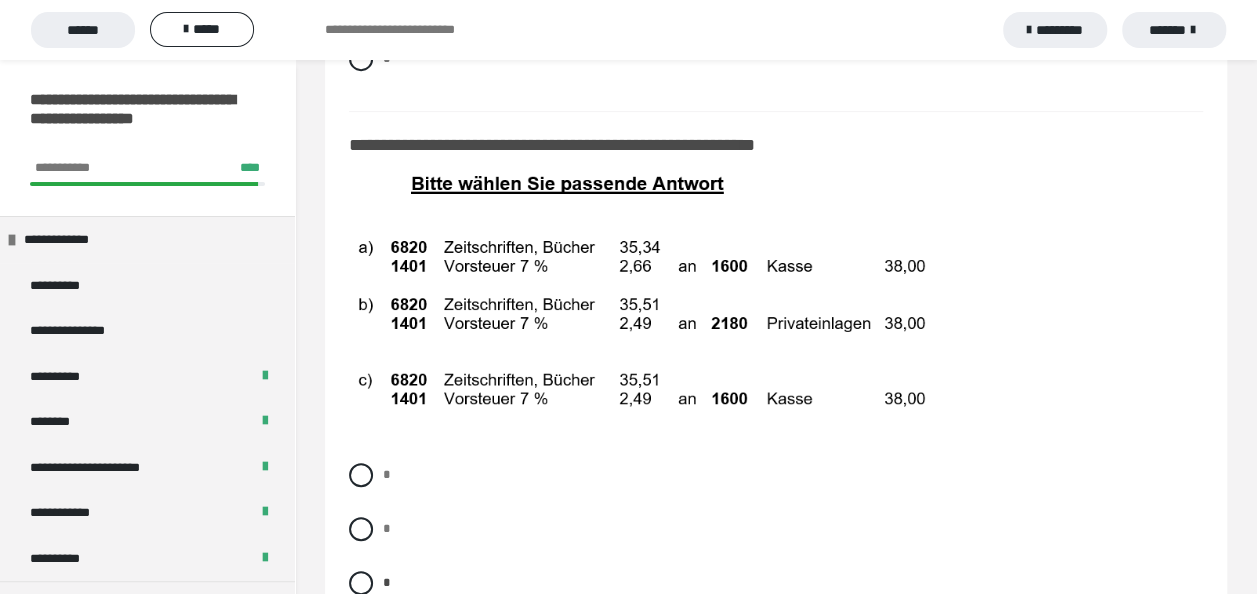scroll, scrollTop: 15479, scrollLeft: 0, axis: vertical 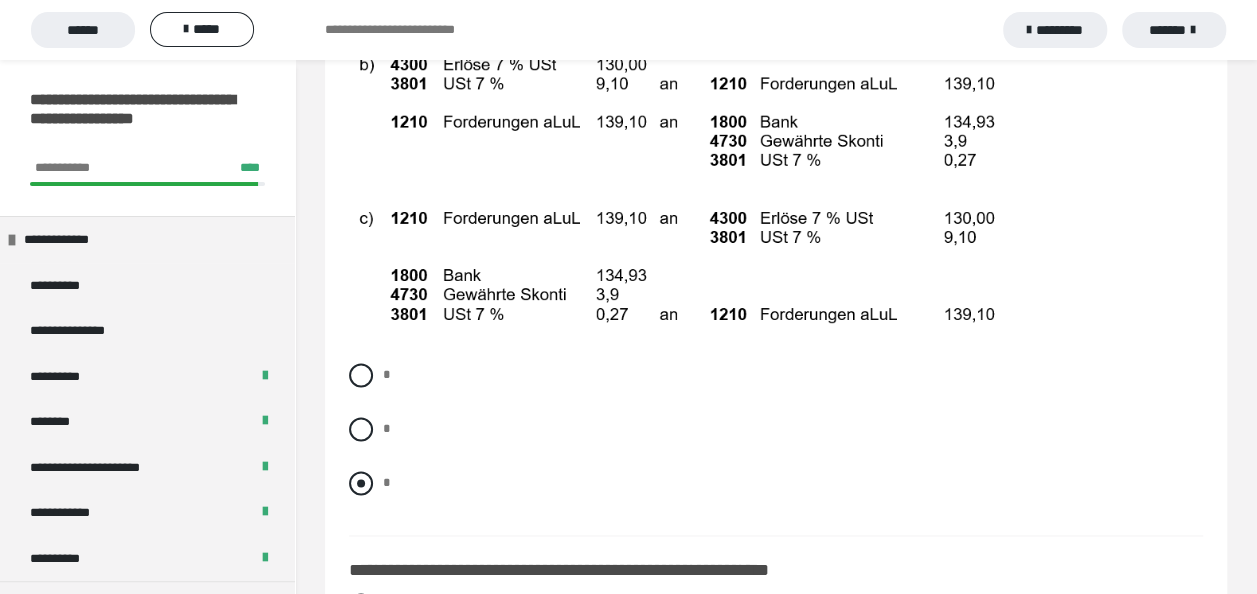 click at bounding box center (361, 483) 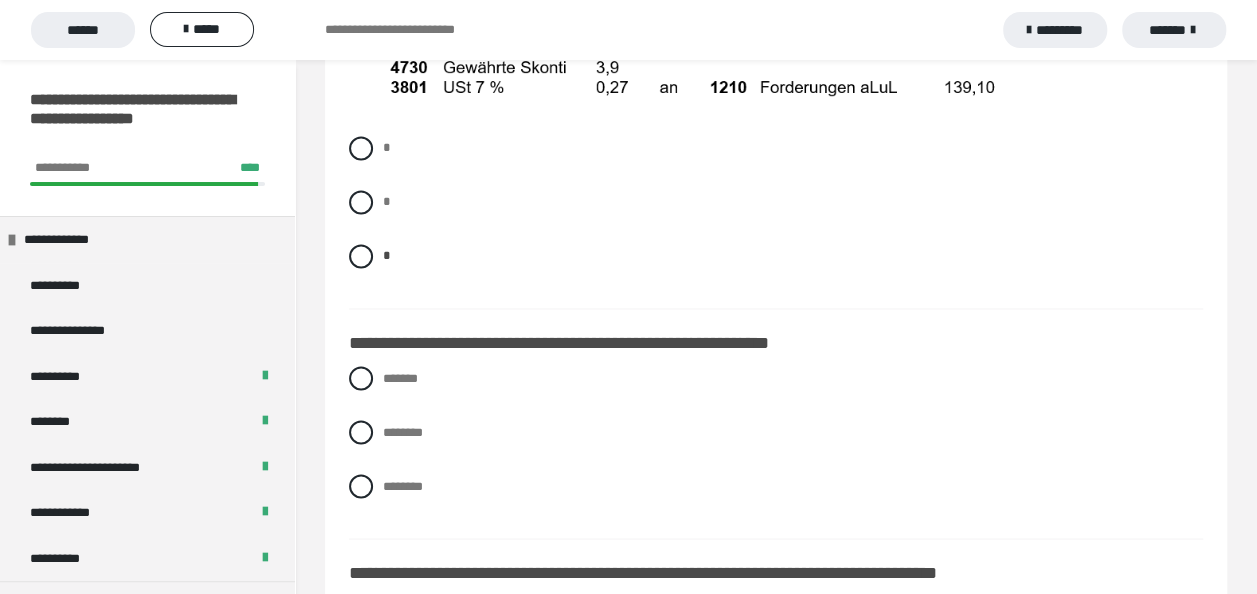 scroll, scrollTop: 16680, scrollLeft: 0, axis: vertical 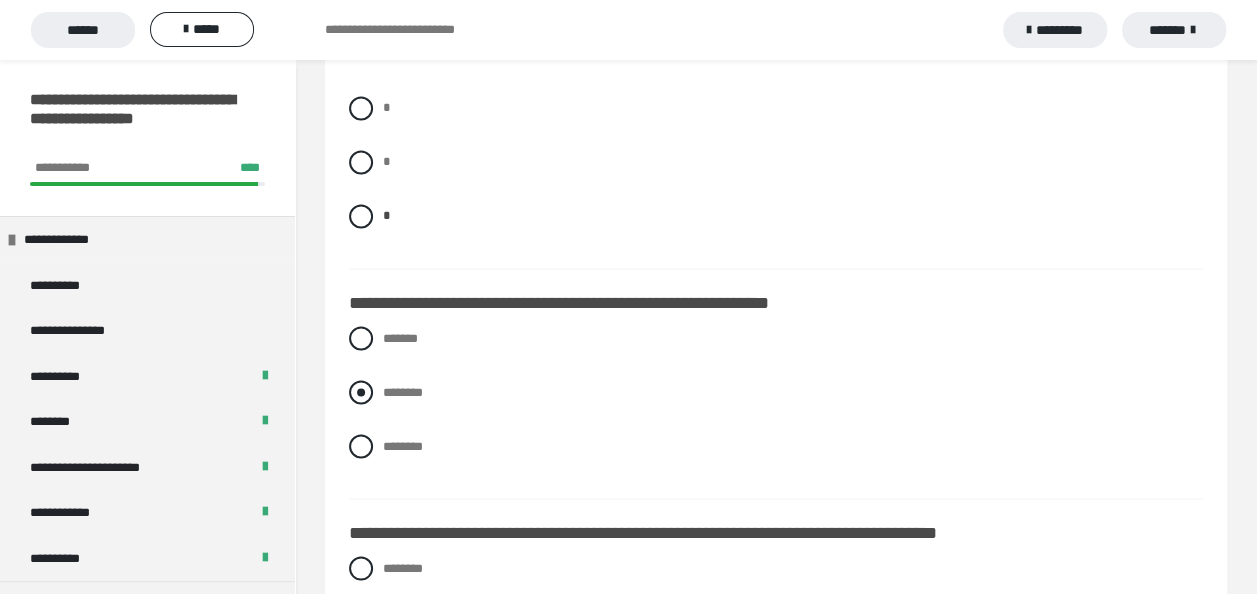 click at bounding box center [361, 392] 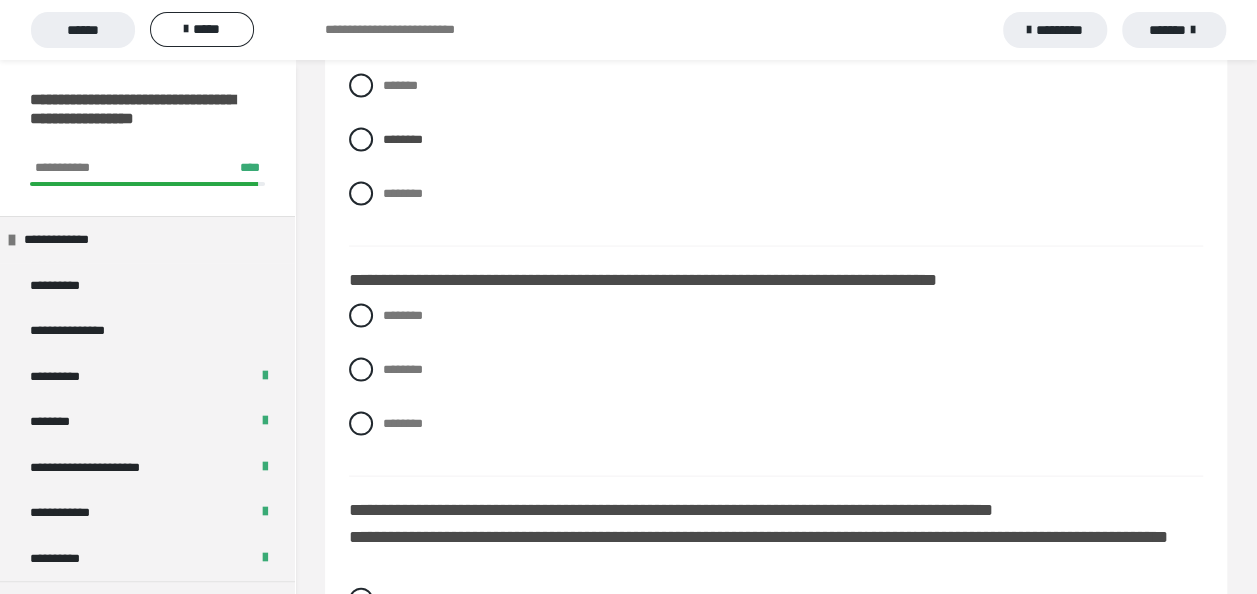 scroll, scrollTop: 16946, scrollLeft: 0, axis: vertical 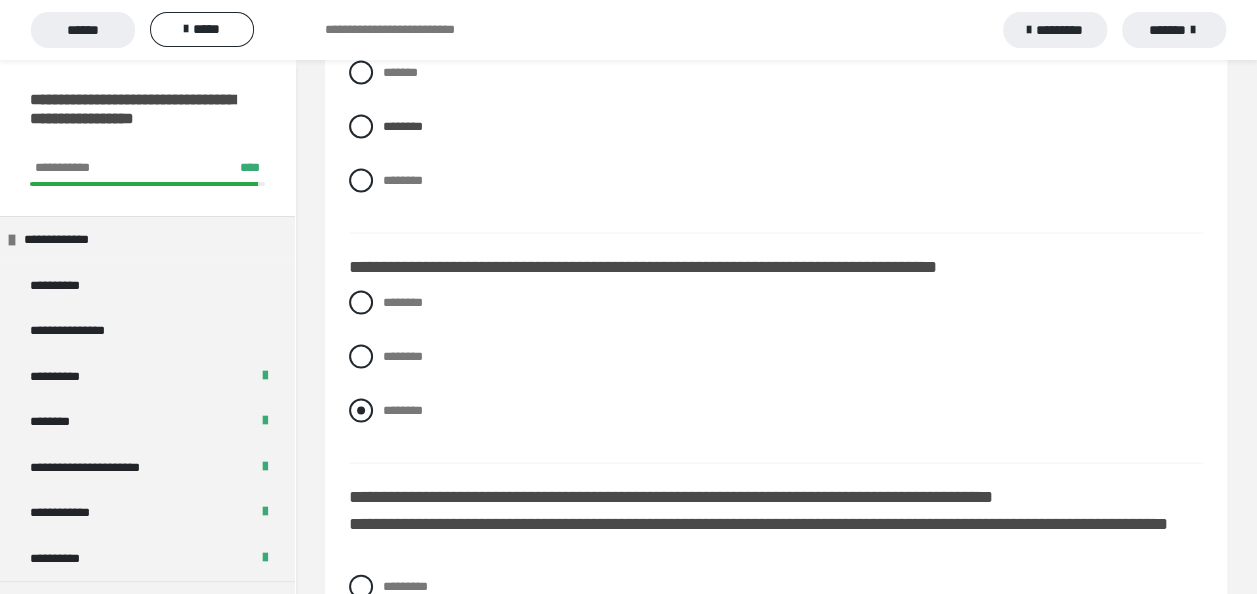 click at bounding box center (361, 410) 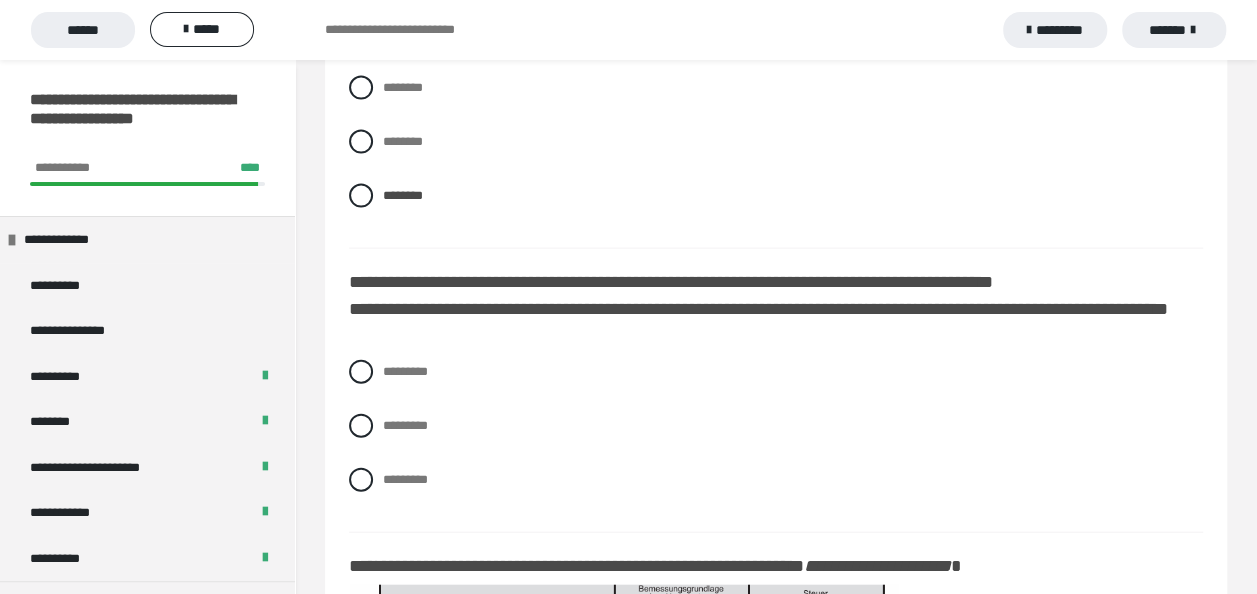 scroll, scrollTop: 17226, scrollLeft: 0, axis: vertical 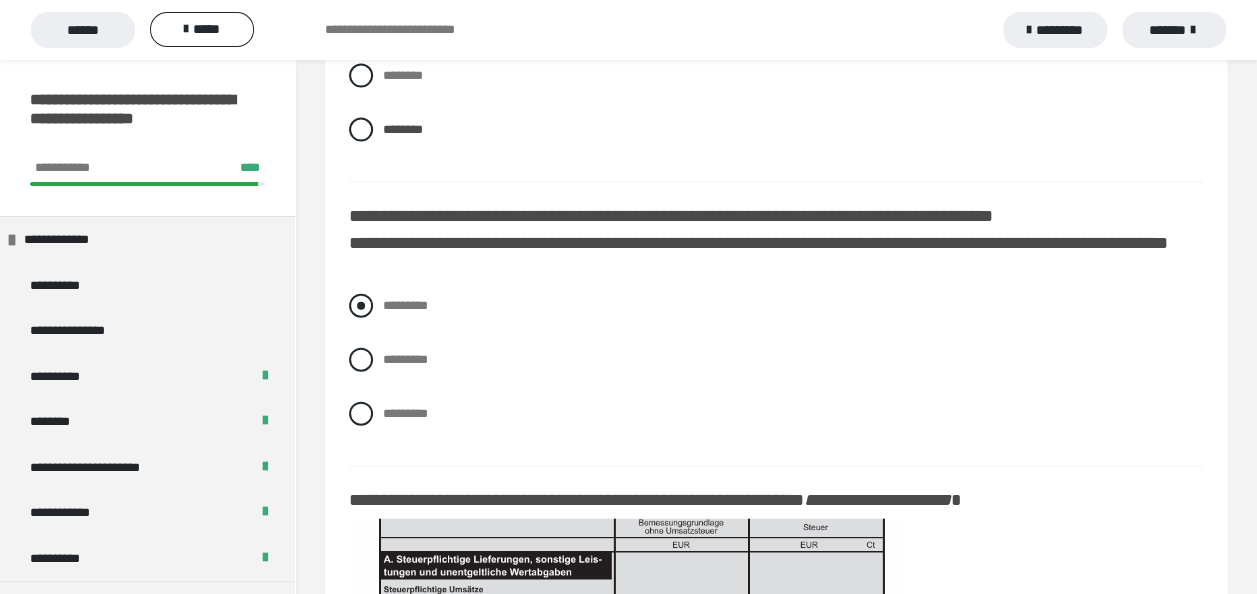 click at bounding box center (361, 306) 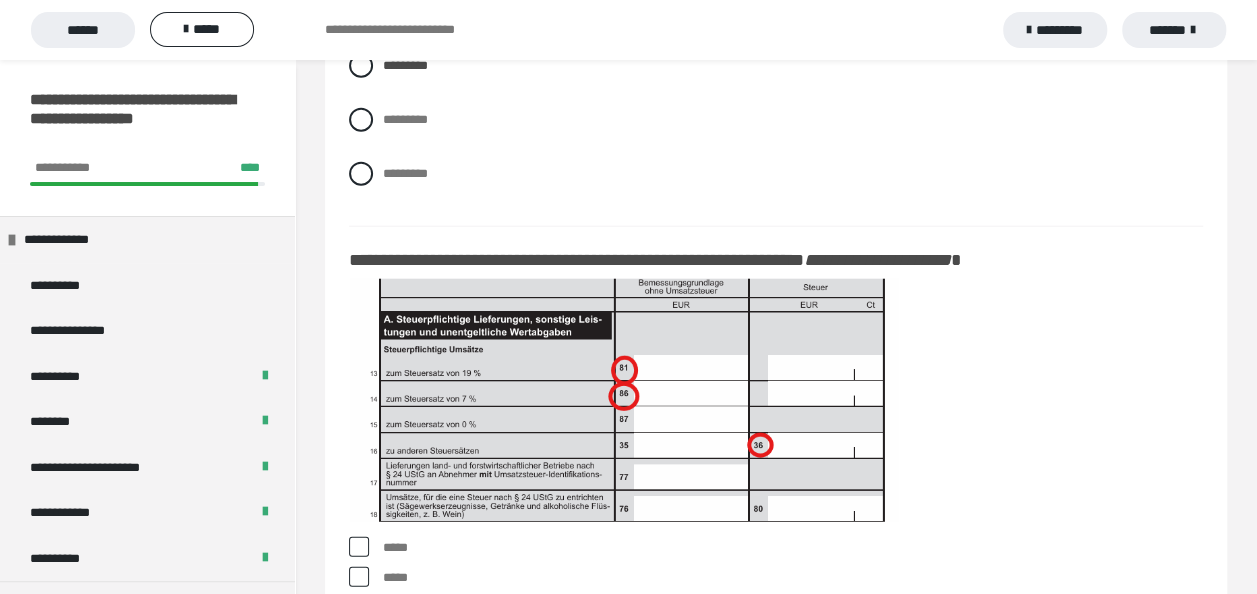 scroll, scrollTop: 17480, scrollLeft: 0, axis: vertical 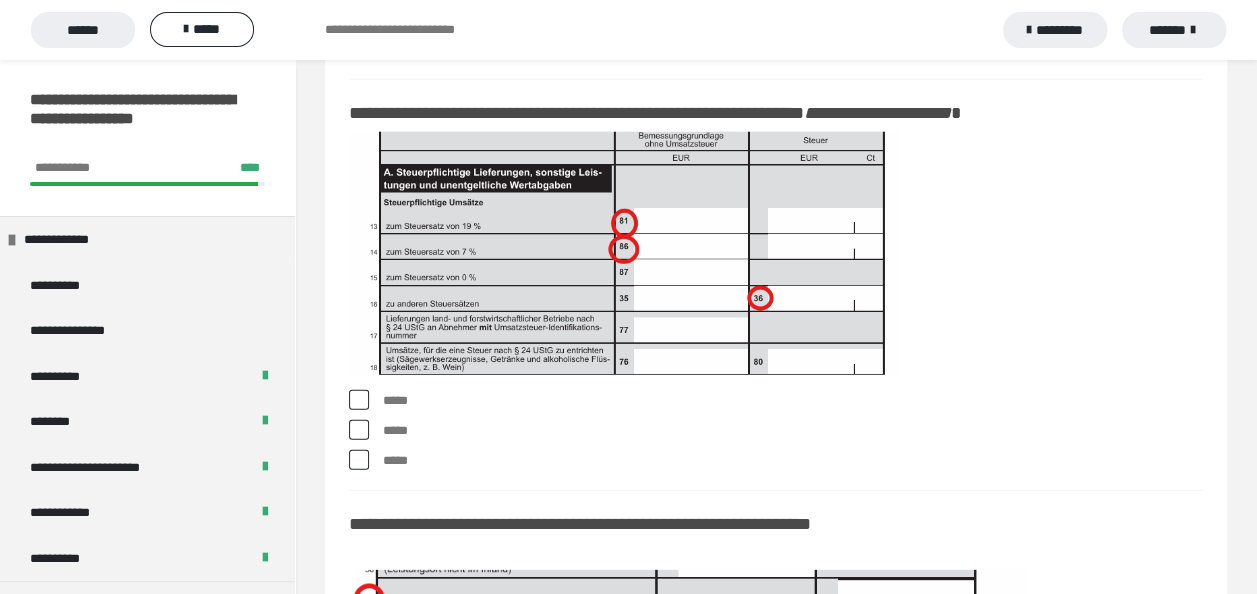 click at bounding box center (359, 400) 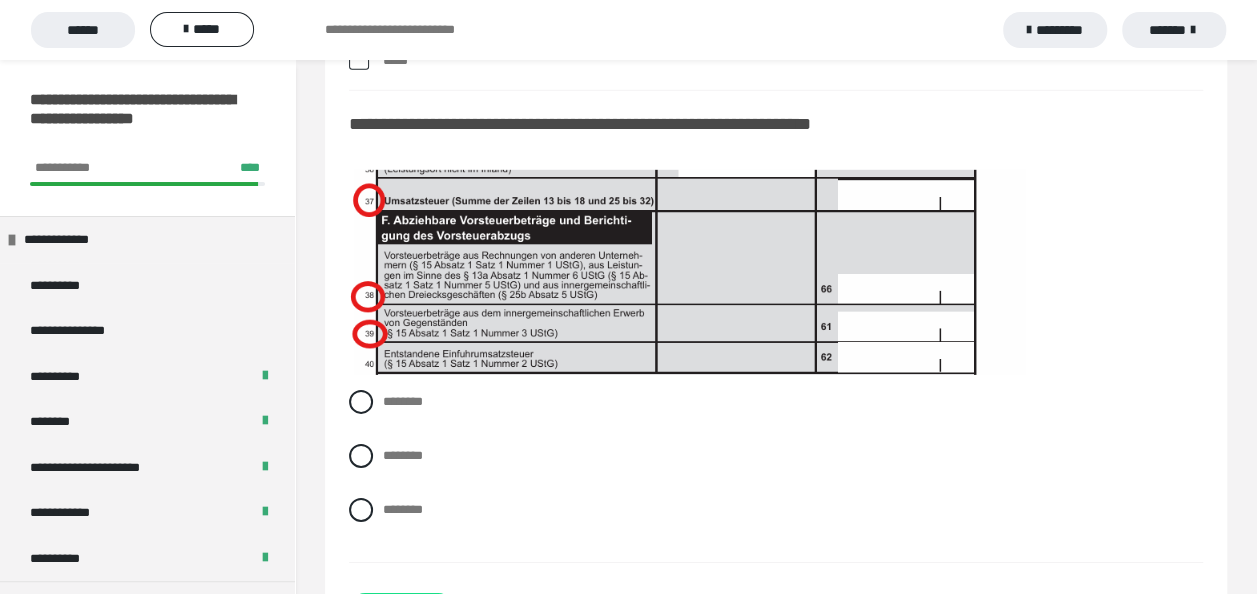 scroll, scrollTop: 18089, scrollLeft: 0, axis: vertical 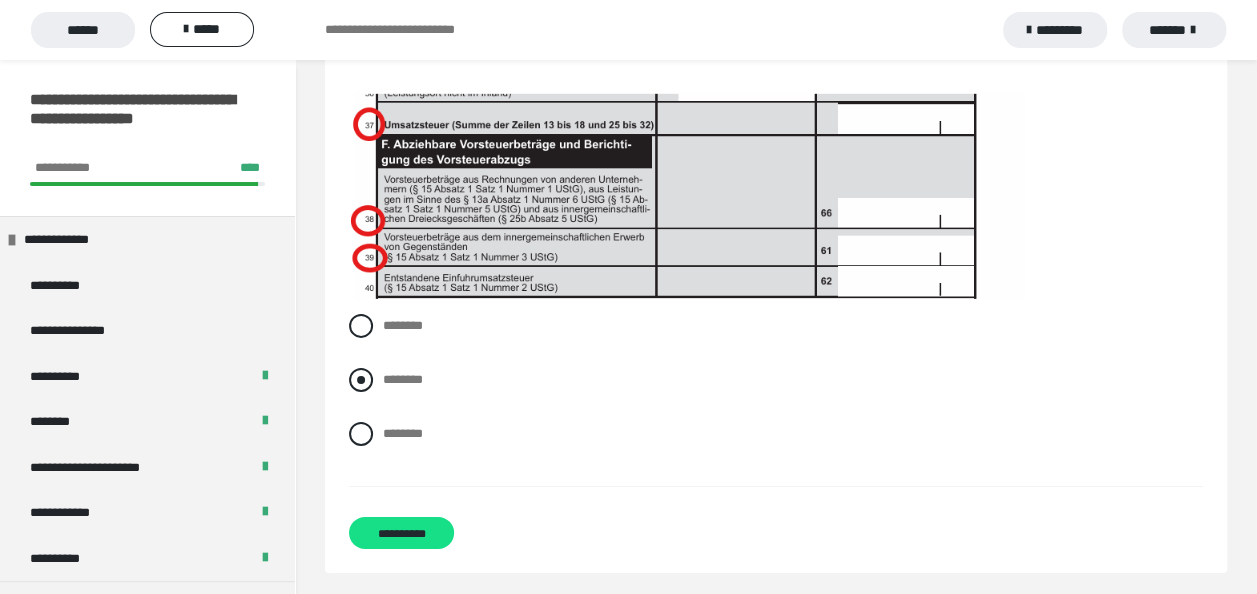click at bounding box center (361, 380) 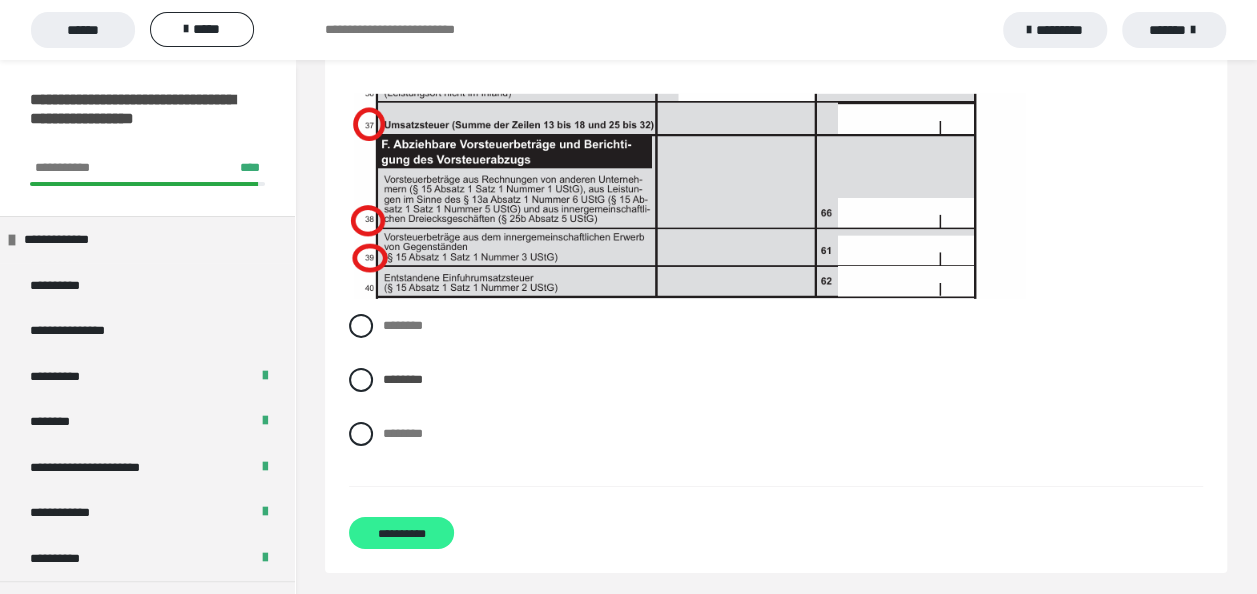 click on "**********" at bounding box center (401, 533) 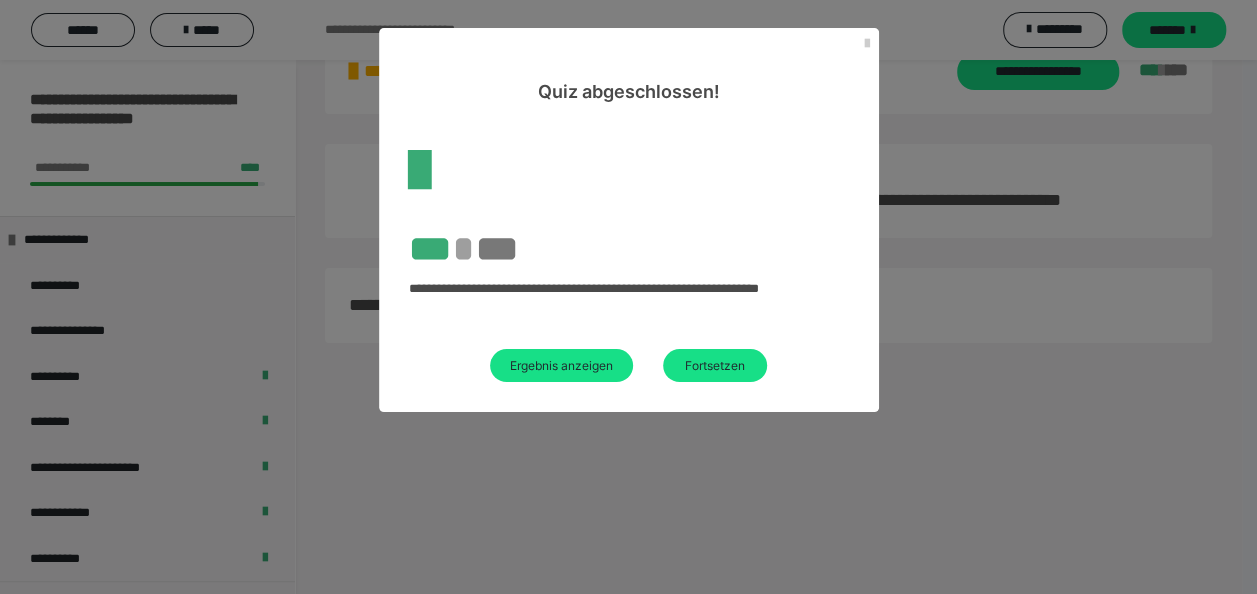 scroll, scrollTop: 171, scrollLeft: 0, axis: vertical 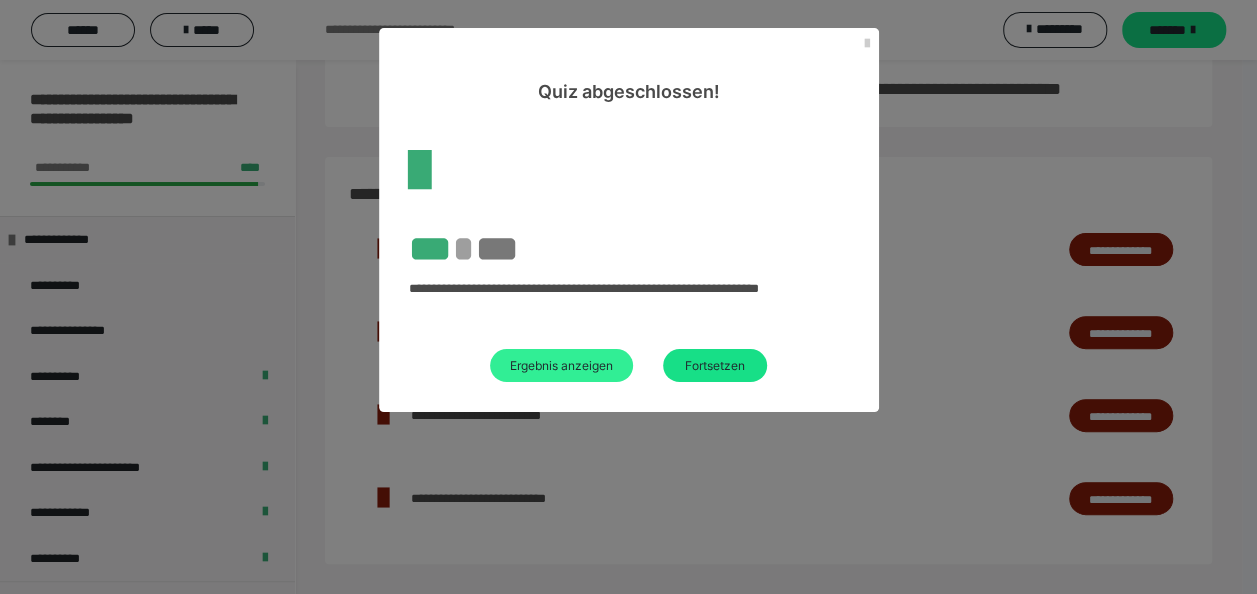 click on "Ergebnis anzeigen" at bounding box center (561, 365) 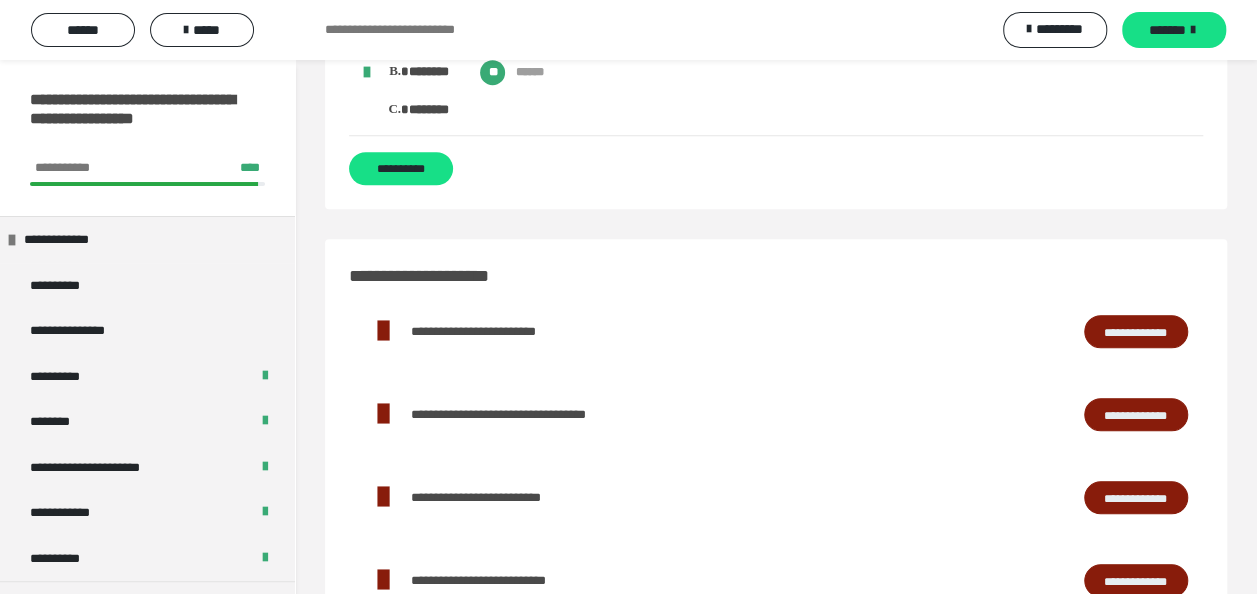scroll, scrollTop: 15926, scrollLeft: 0, axis: vertical 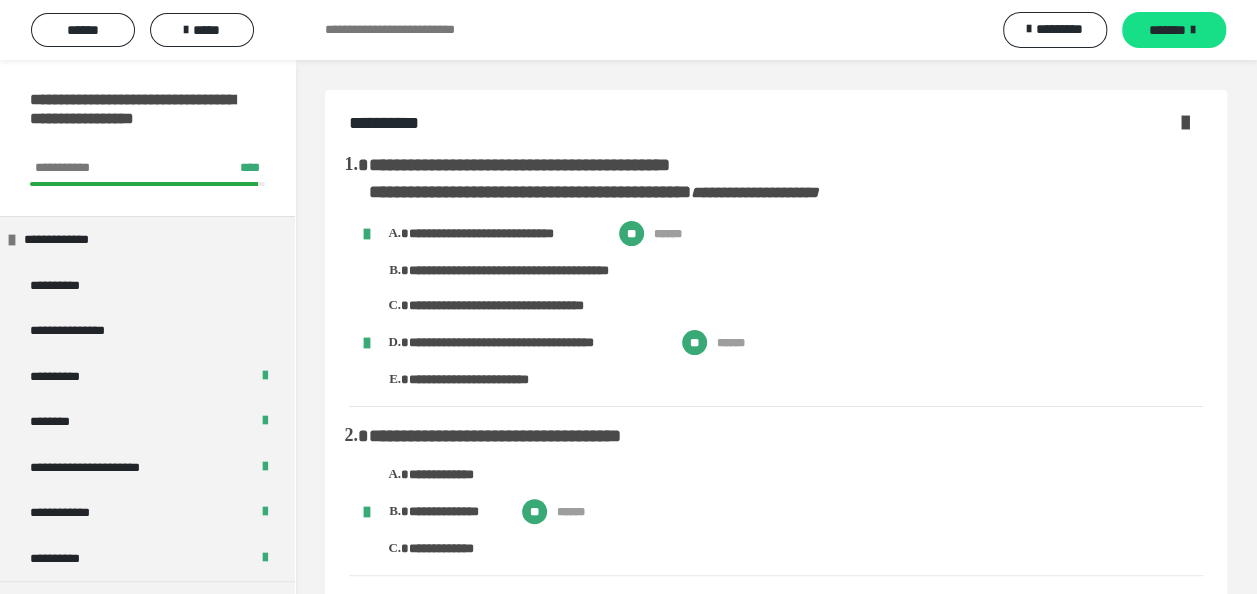 click at bounding box center (1185, 122) 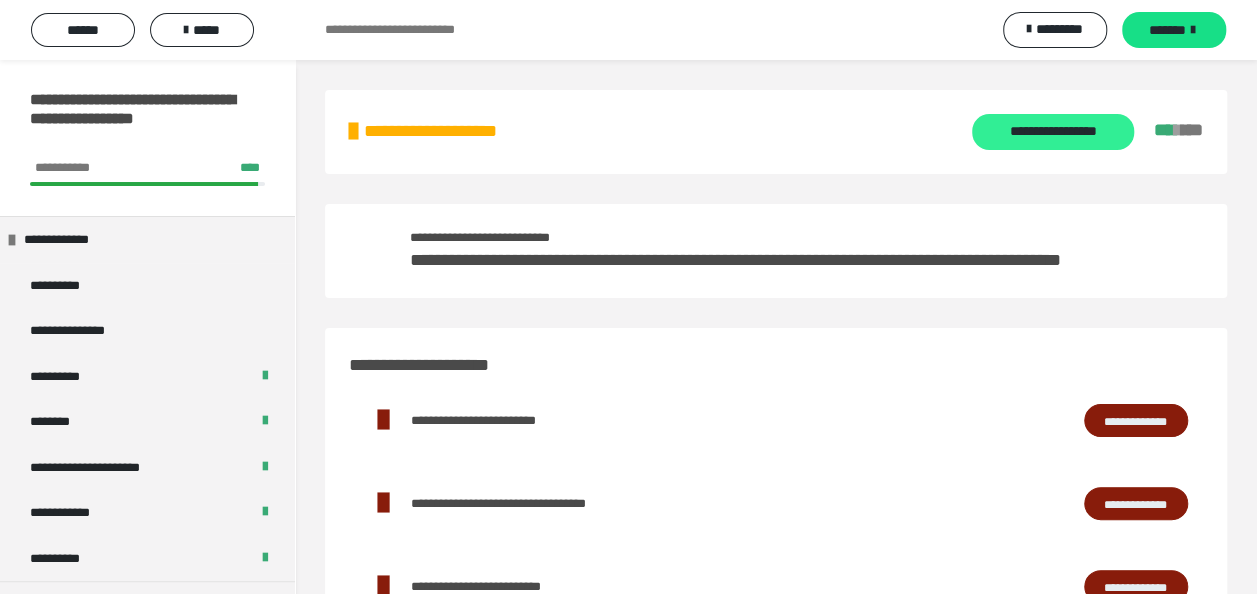 click on "**********" at bounding box center [1052, 132] 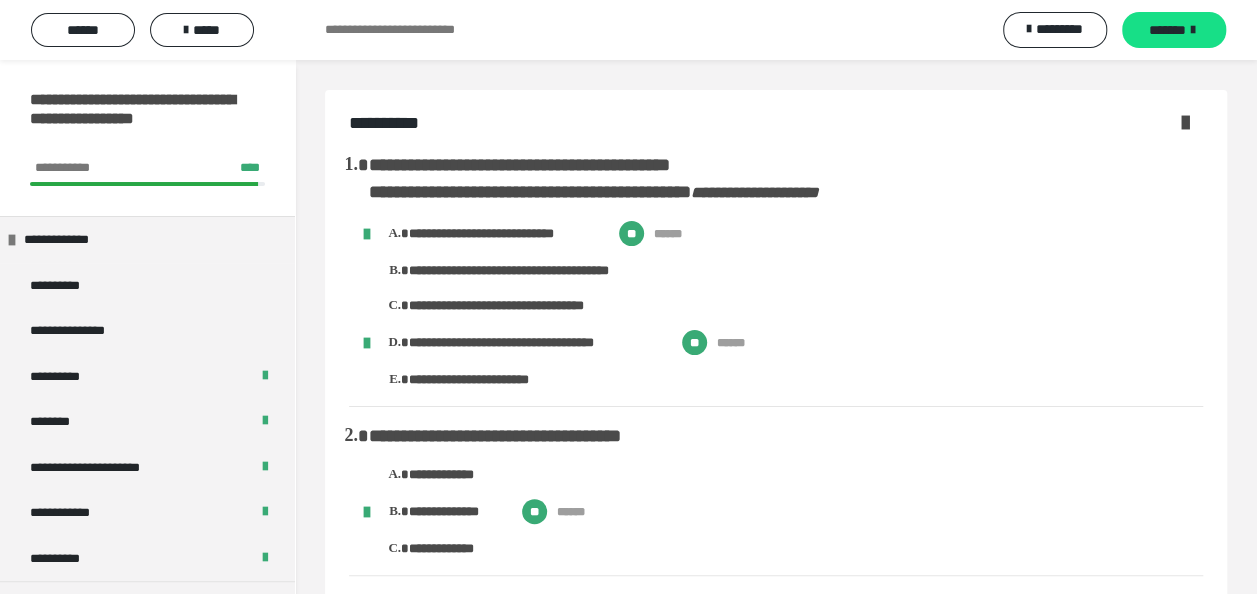 click at bounding box center (1185, 122) 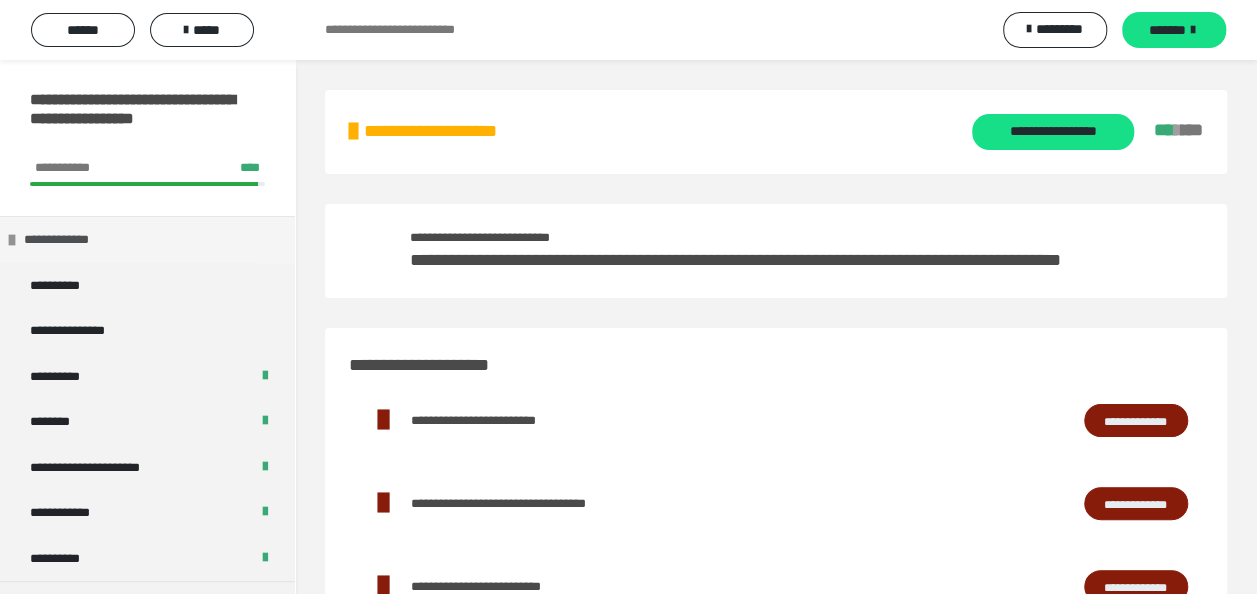 click at bounding box center (12, 240) 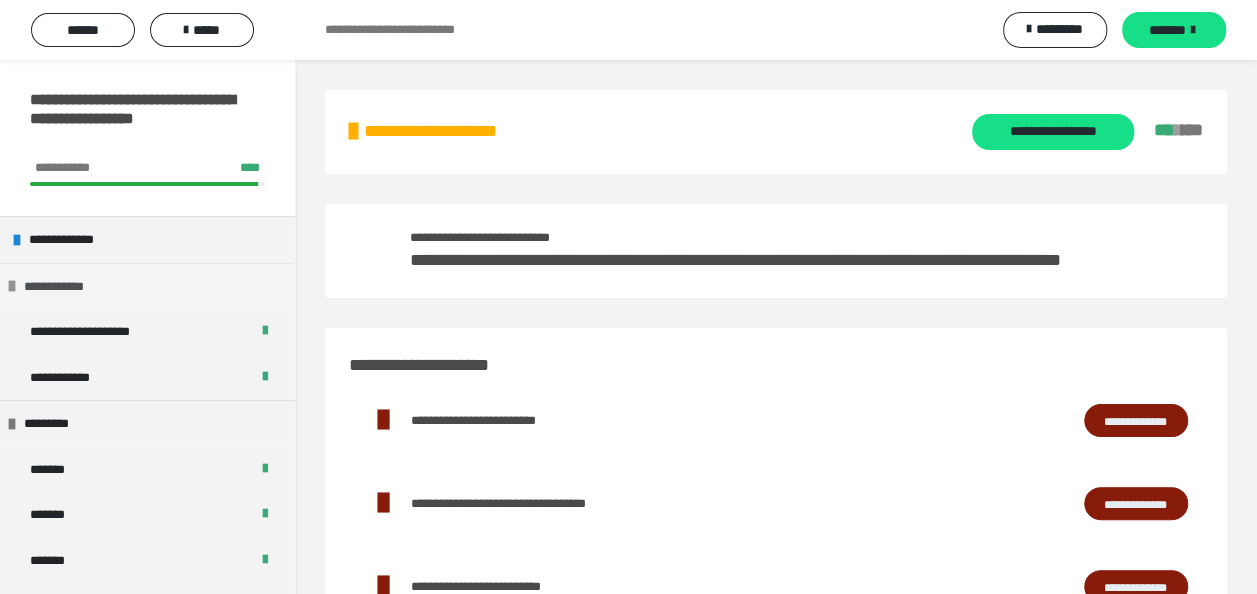 click at bounding box center [12, 286] 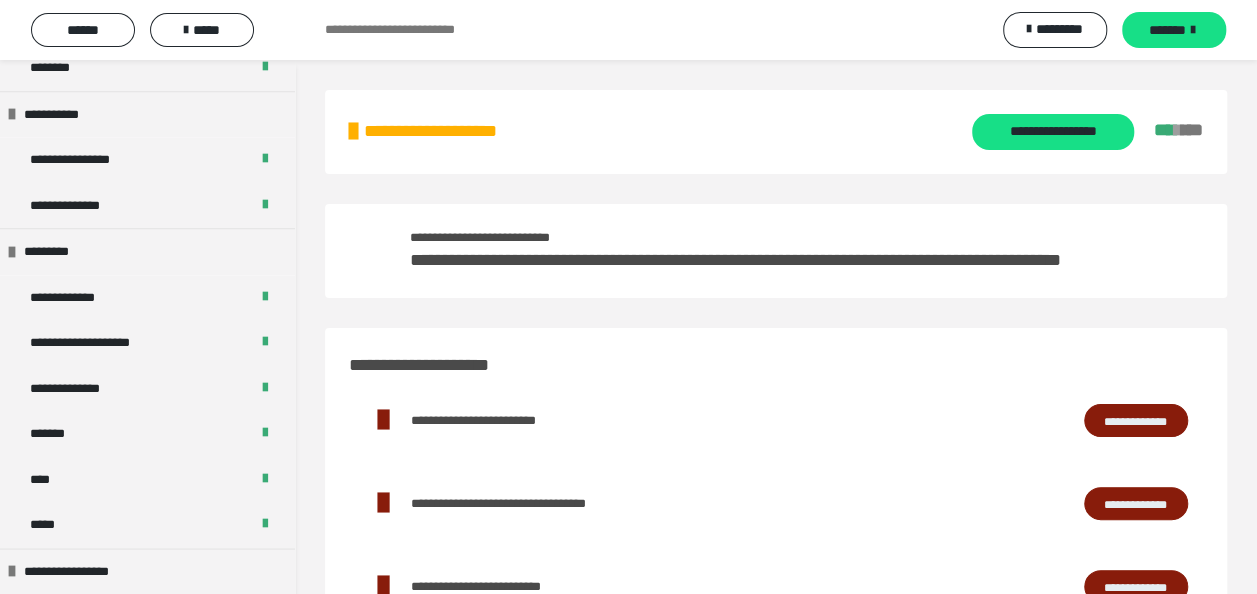 scroll, scrollTop: 1047, scrollLeft: 0, axis: vertical 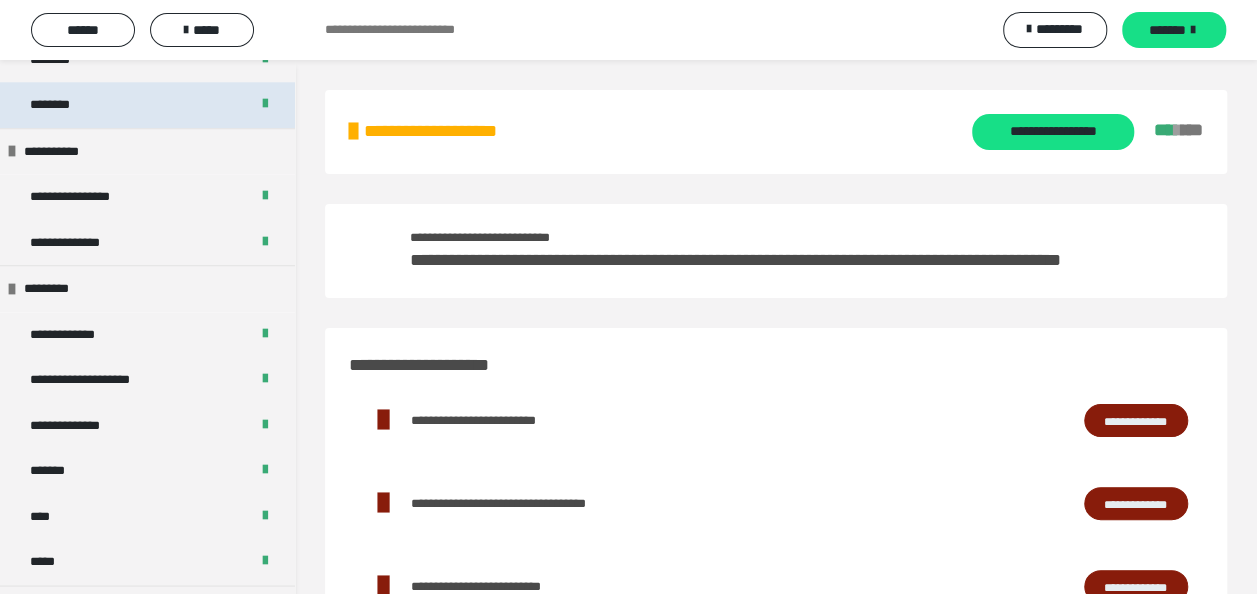 click on "********" at bounding box center [147, 105] 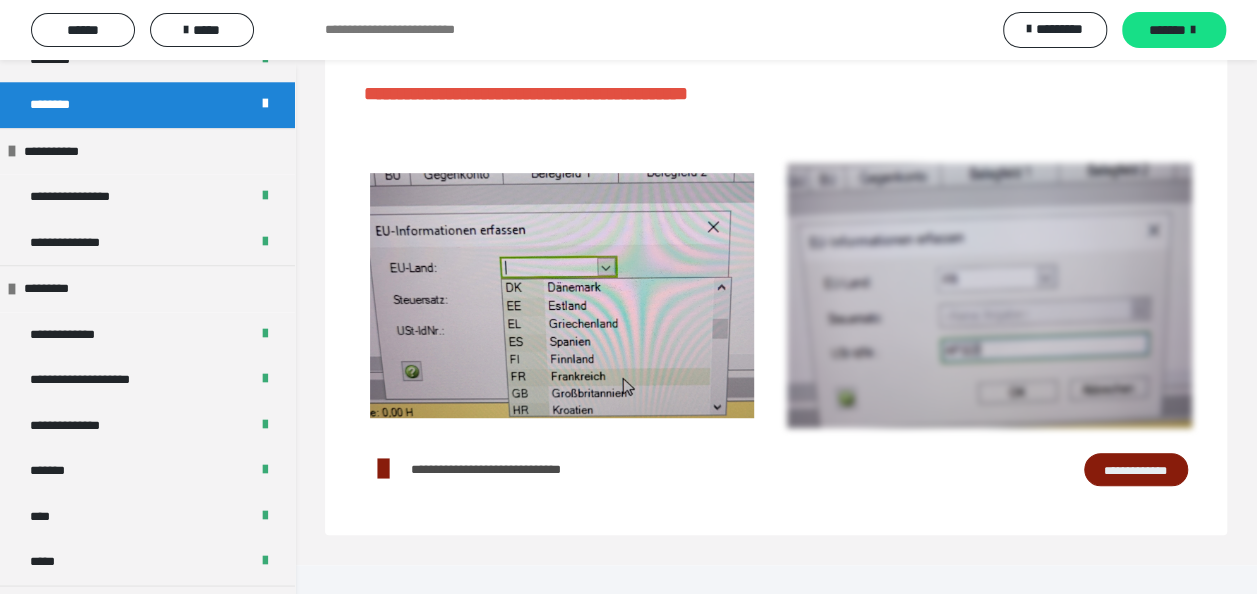 scroll, scrollTop: 399, scrollLeft: 0, axis: vertical 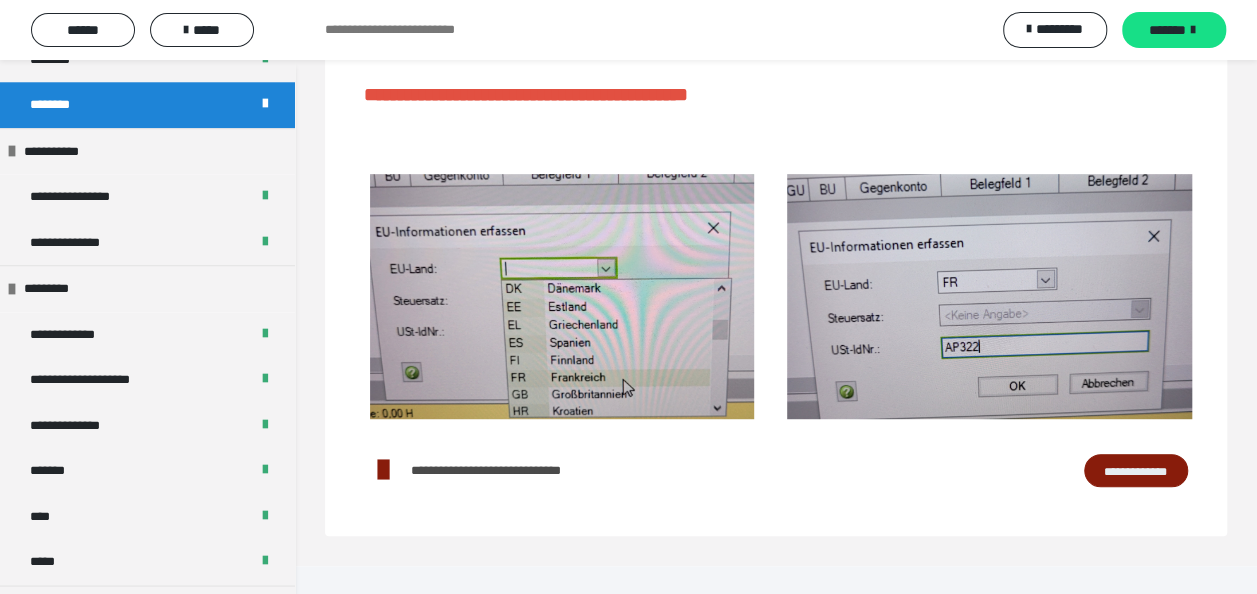 click on "**********" at bounding box center (1136, 470) 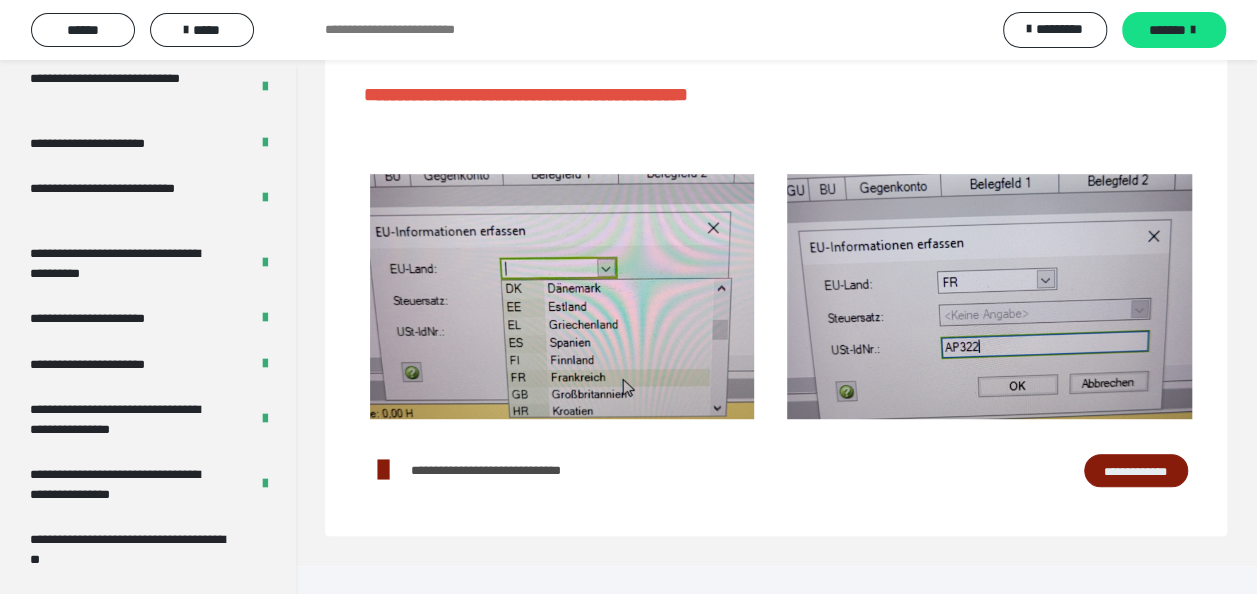 scroll, scrollTop: 3637, scrollLeft: 0, axis: vertical 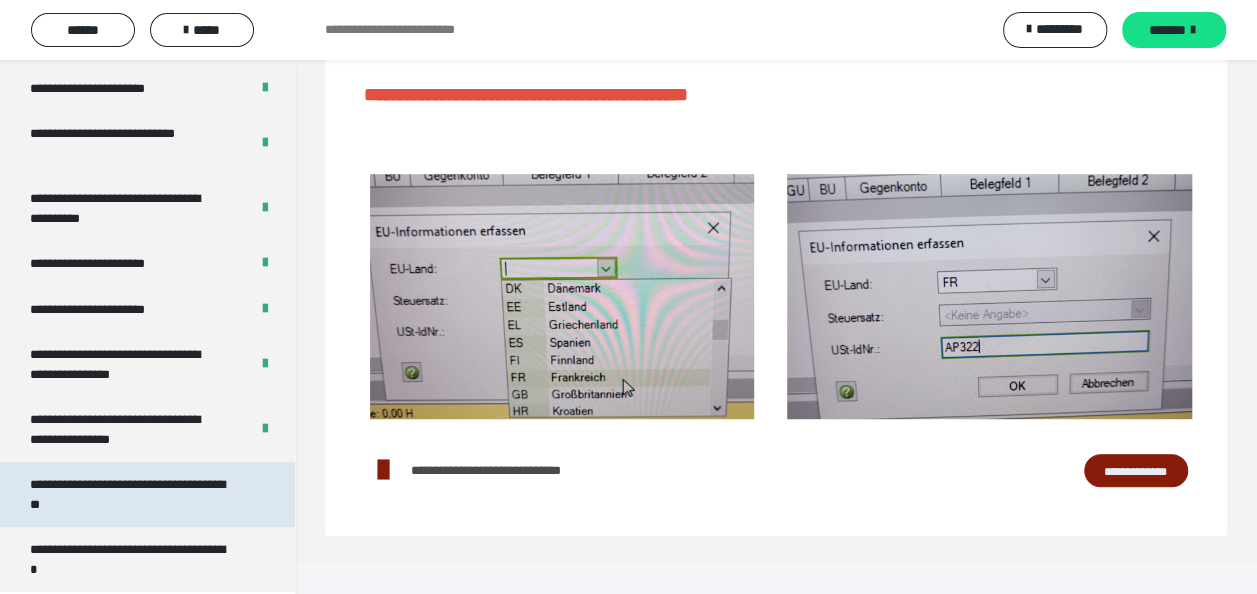 click on "**********" at bounding box center (132, 494) 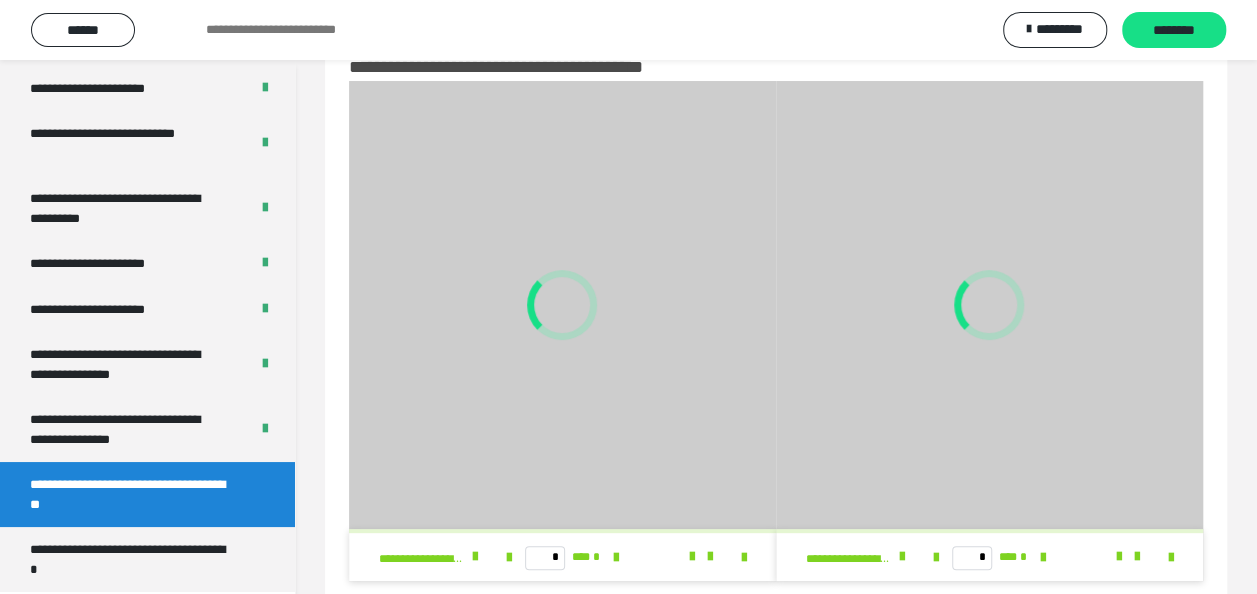 scroll, scrollTop: 101, scrollLeft: 0, axis: vertical 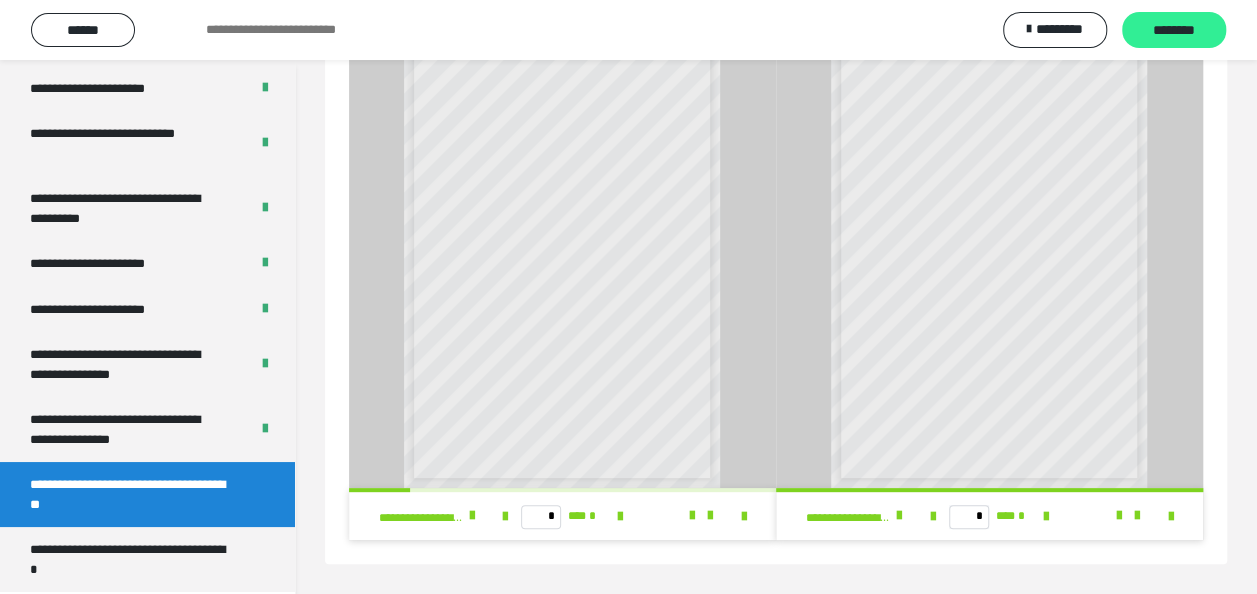click on "********" at bounding box center (1174, 31) 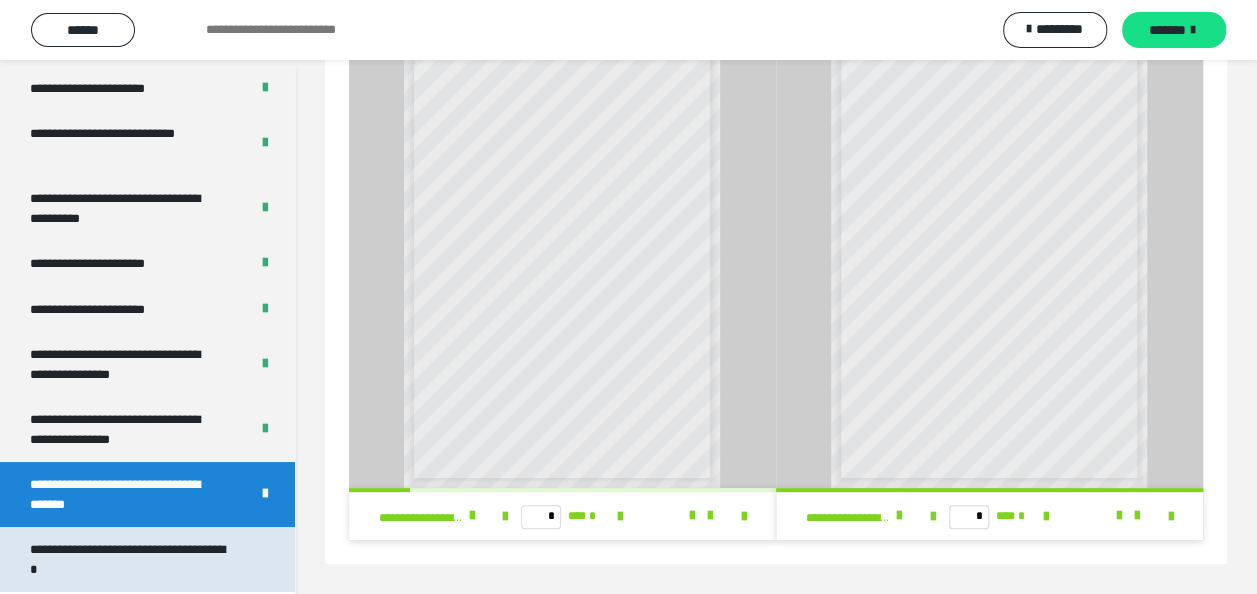 click on "**********" at bounding box center (132, 559) 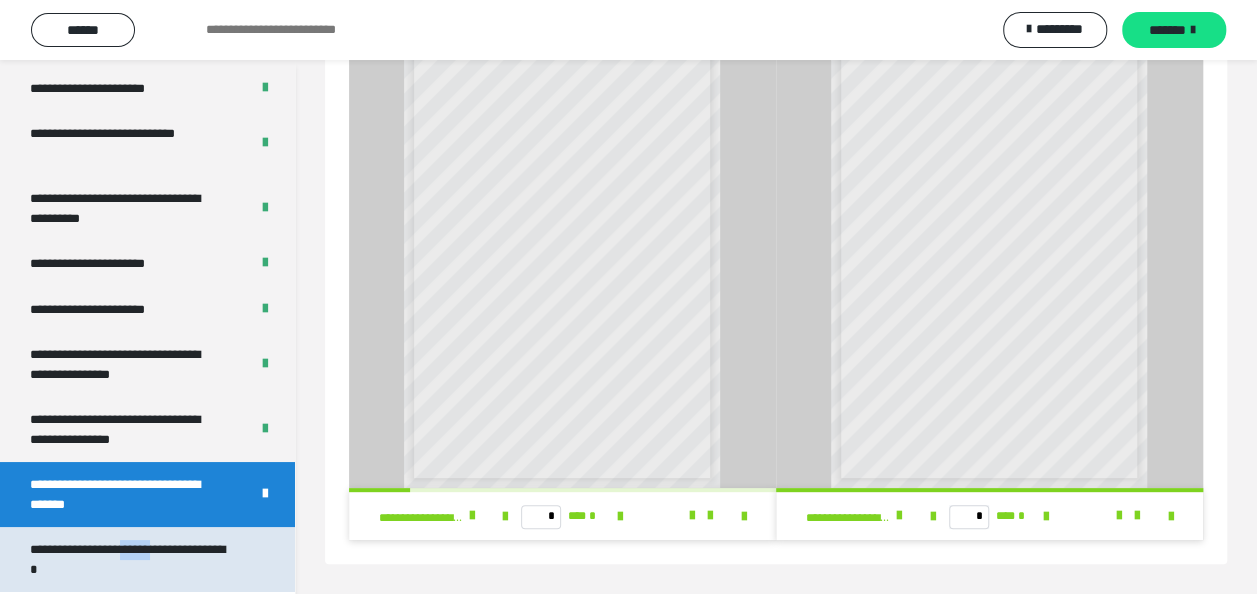 click on "**********" at bounding box center [132, 559] 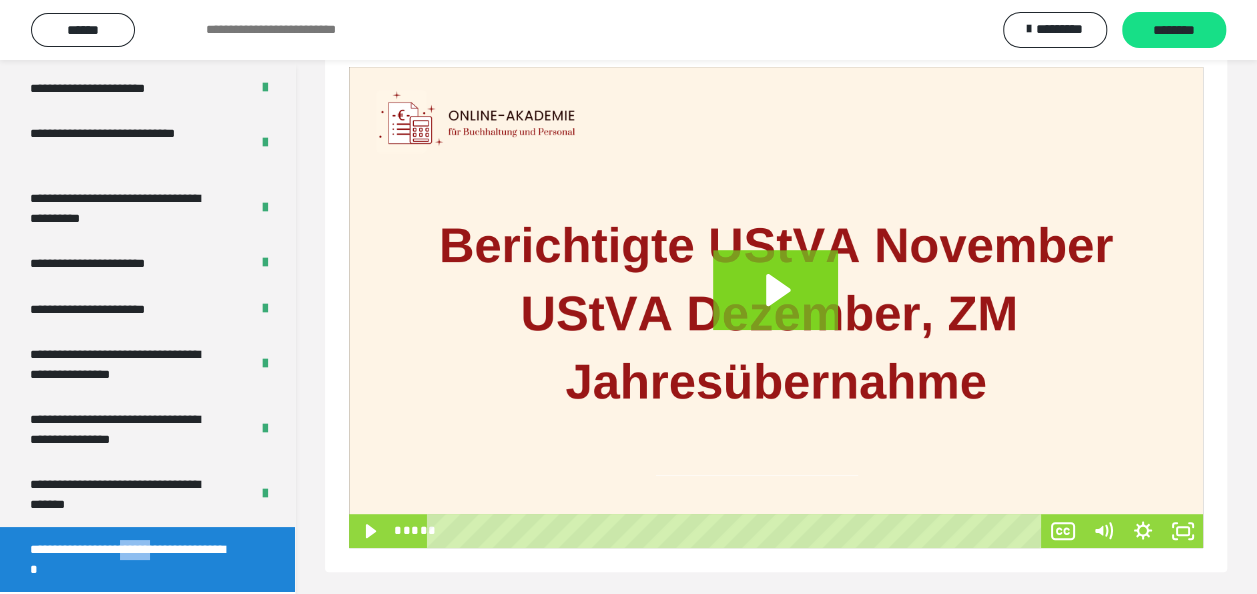scroll, scrollTop: 272, scrollLeft: 0, axis: vertical 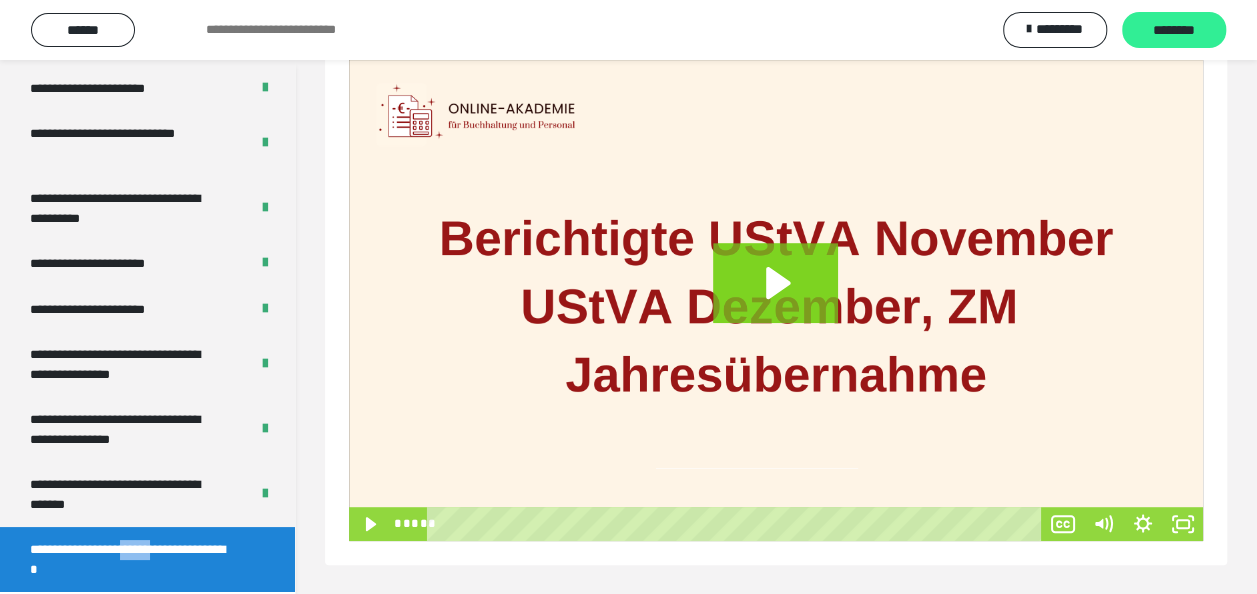click on "********" at bounding box center [1174, 31] 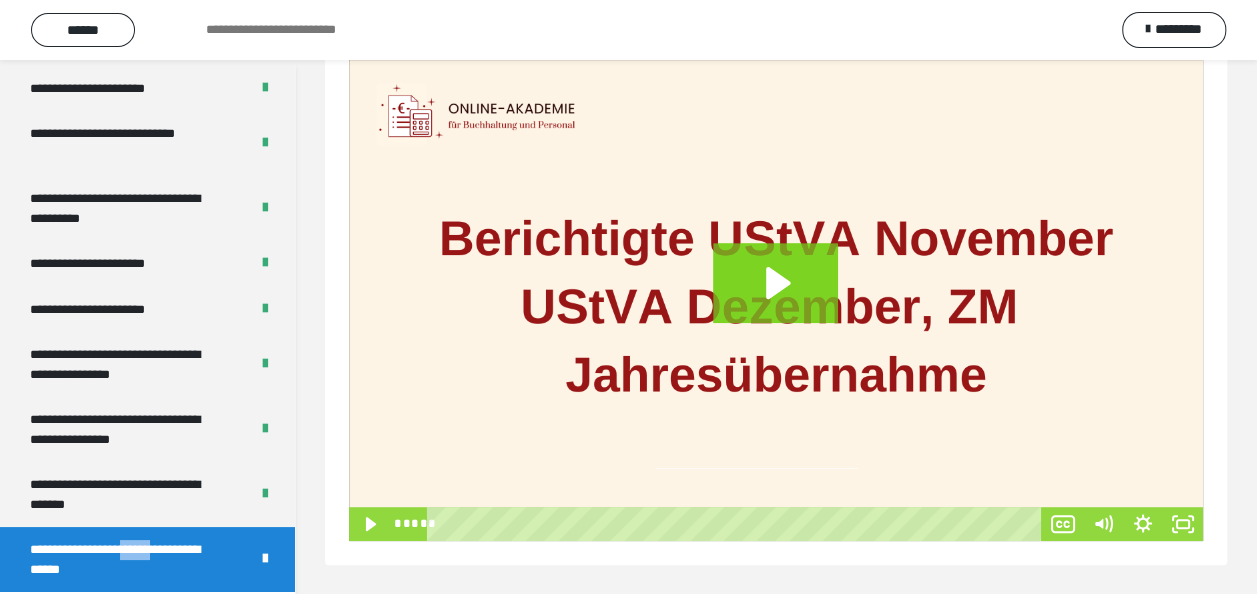 scroll, scrollTop: 0, scrollLeft: 0, axis: both 